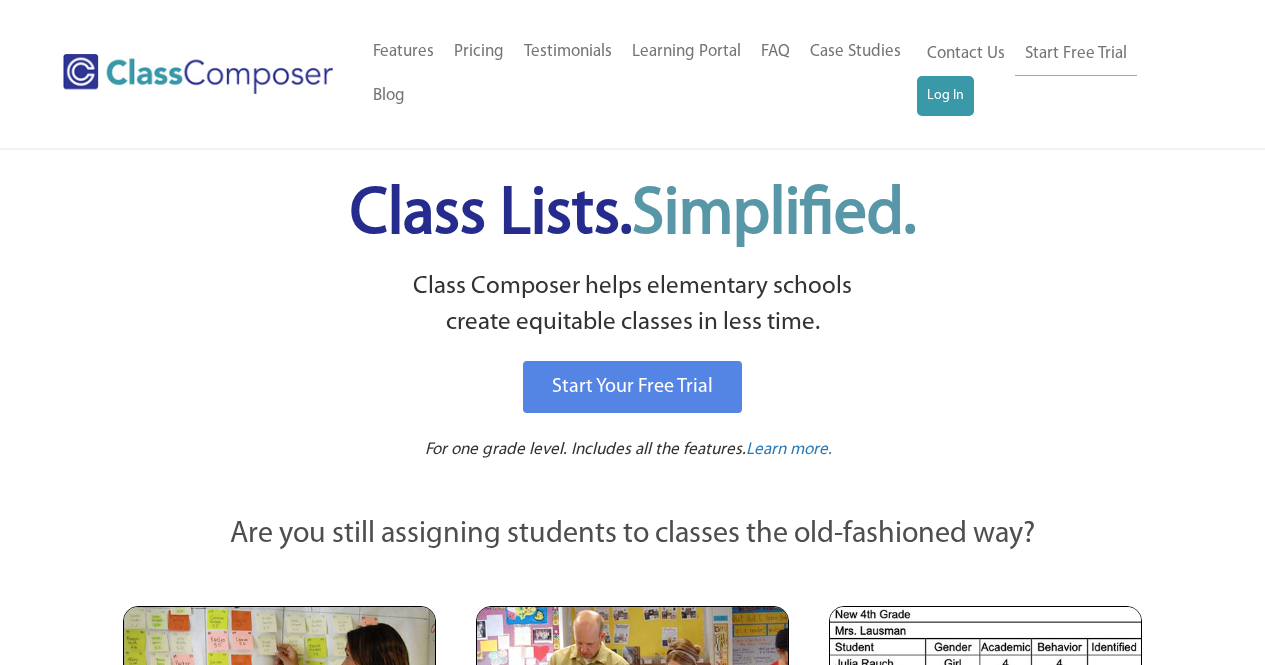 scroll, scrollTop: 0, scrollLeft: 0, axis: both 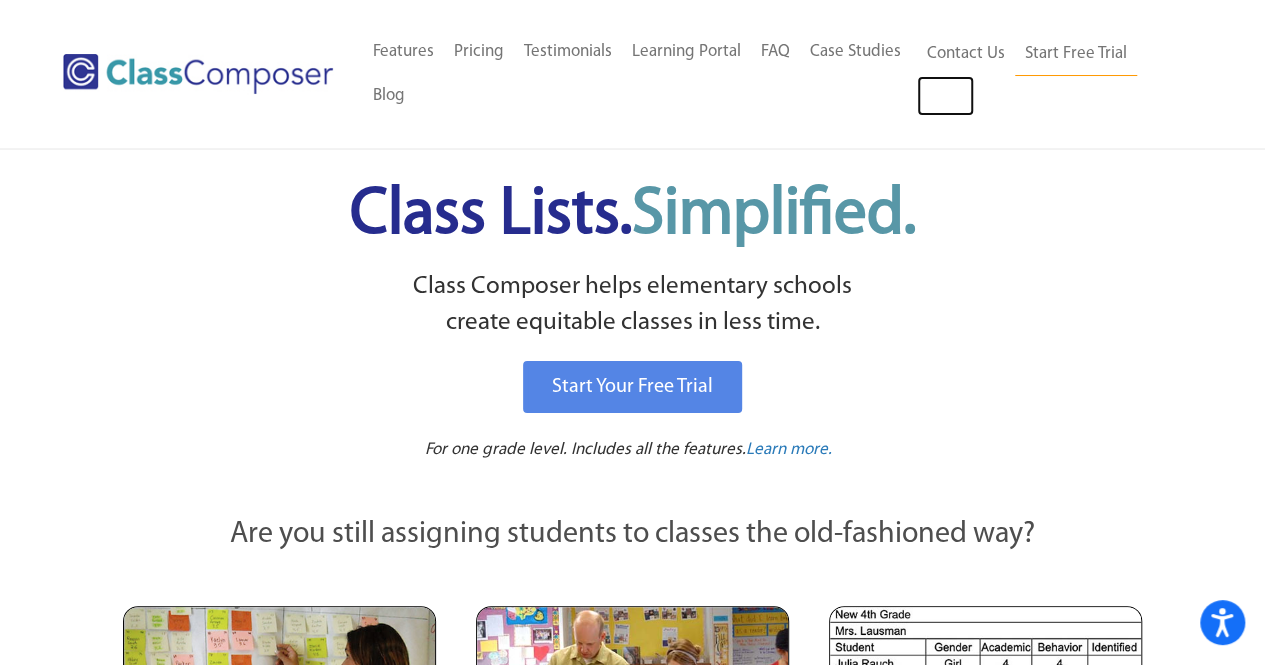click on "Log In" at bounding box center (945, 96) 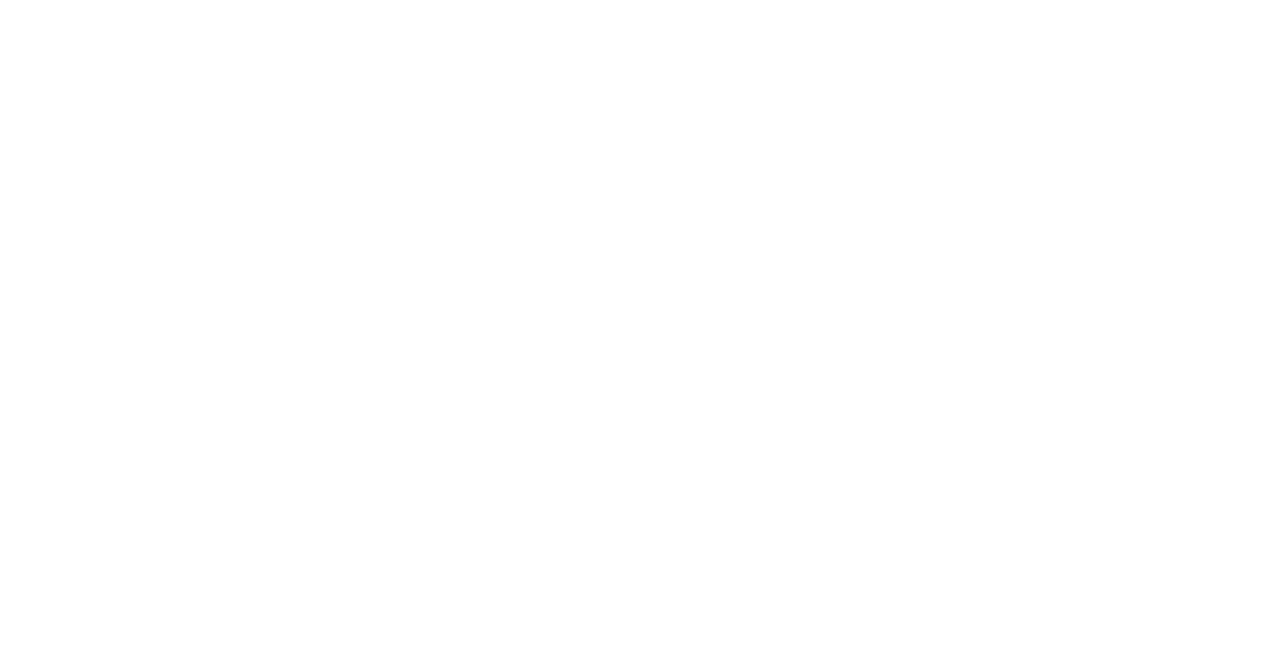 scroll, scrollTop: 0, scrollLeft: 0, axis: both 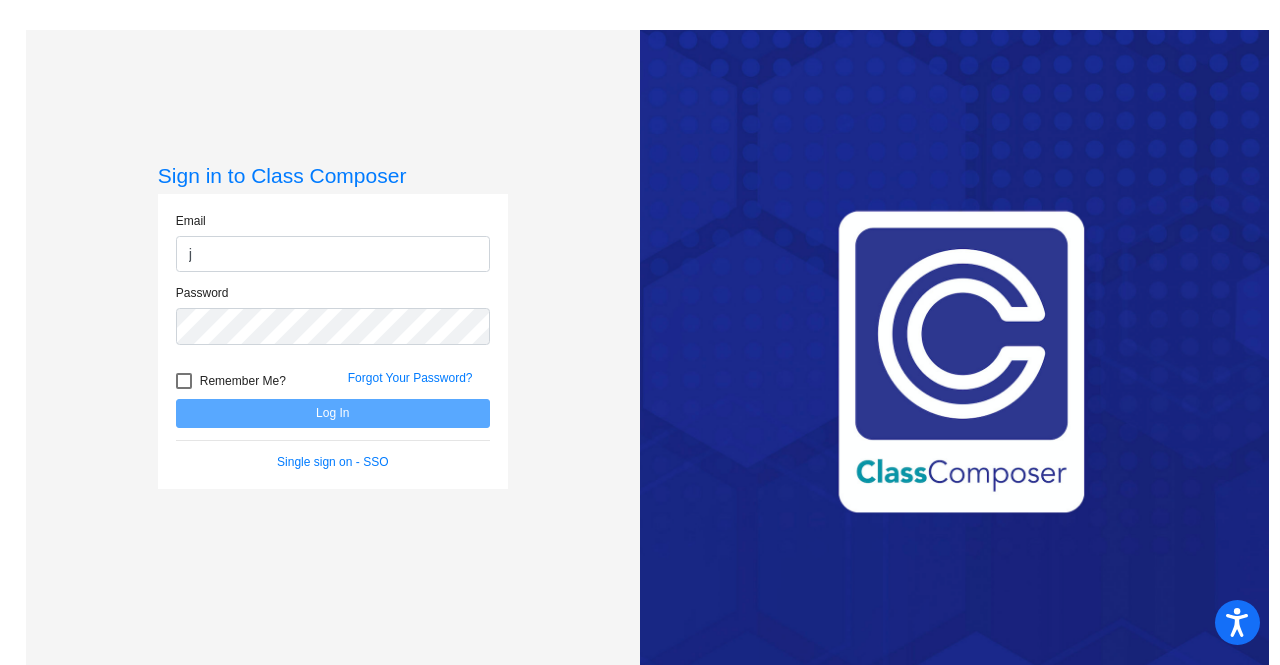 type on "[PERSON_NAME][EMAIL_ADDRESS][PERSON_NAME][DOMAIN_NAME]" 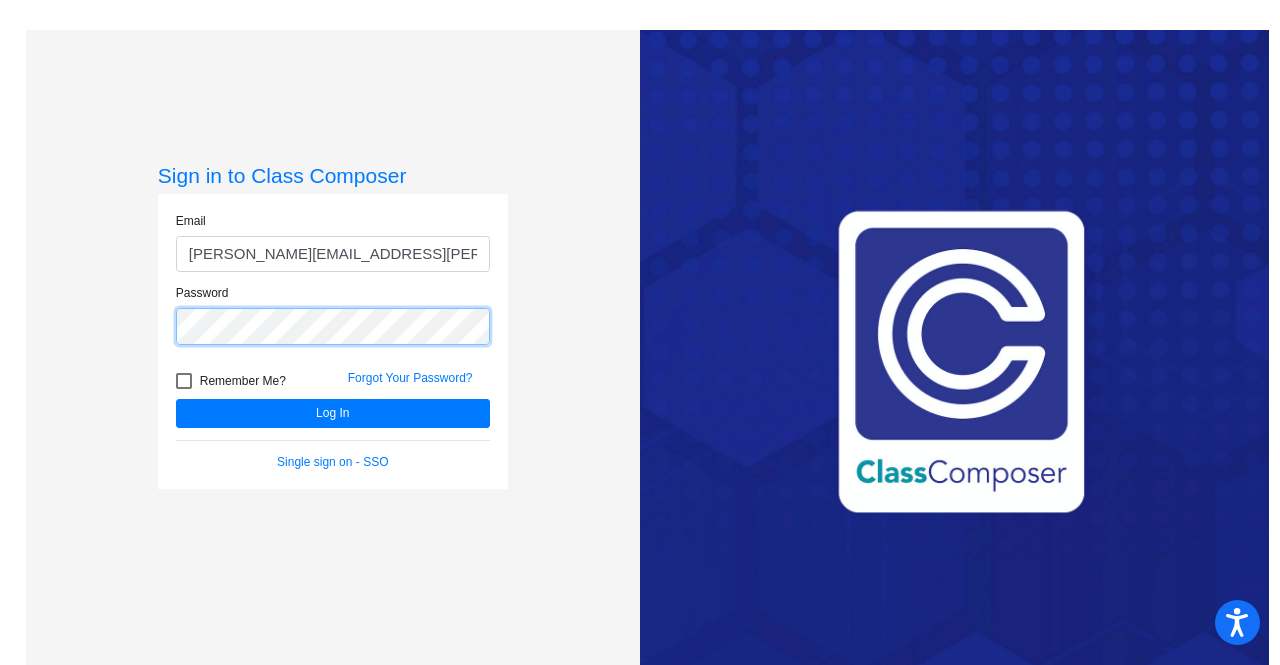 click on "Log In" 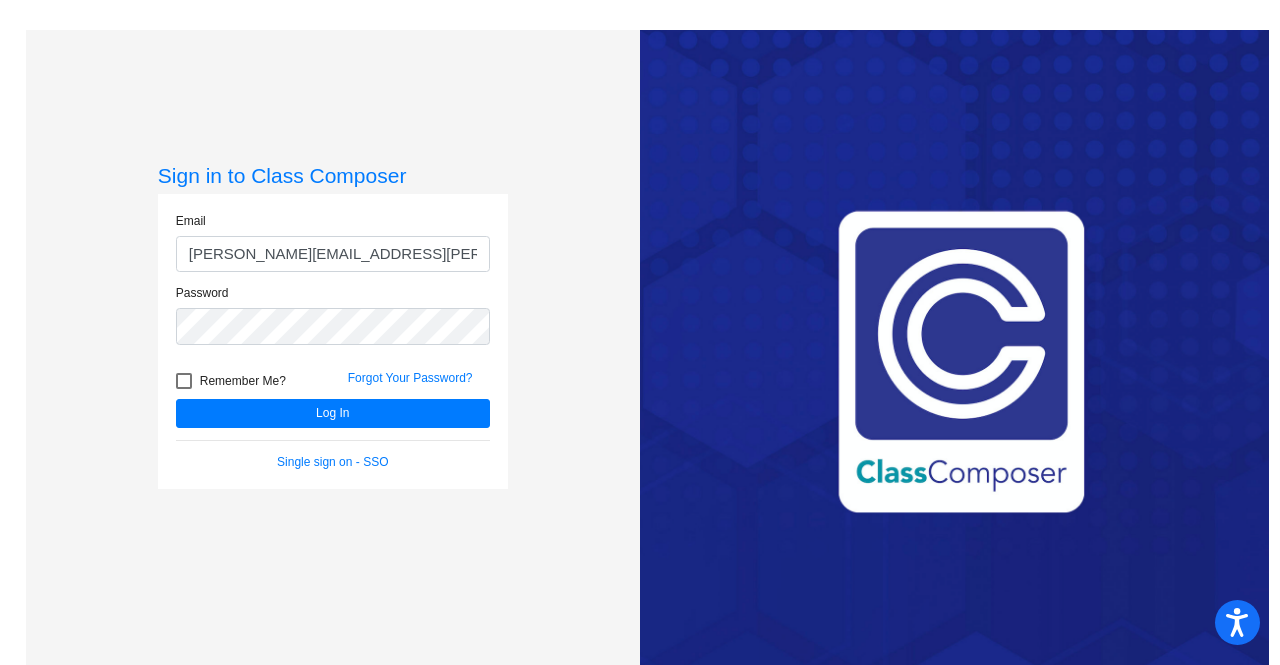 click on "Forgot Your Password?" 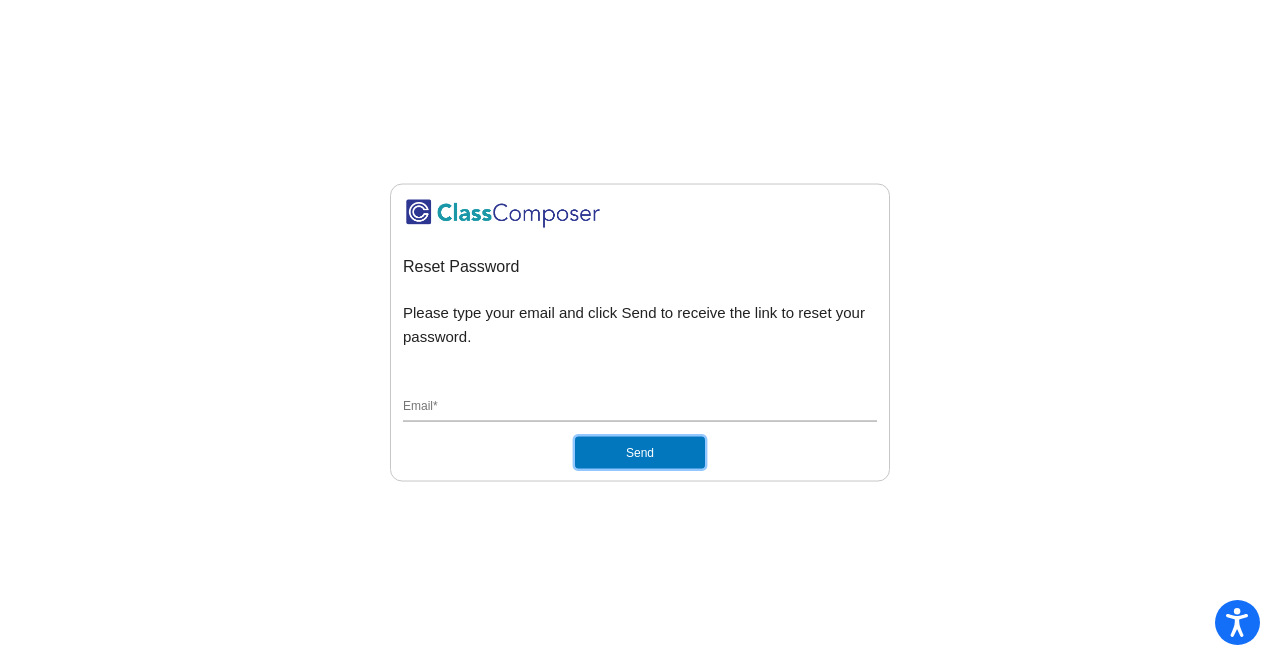click on "Send" 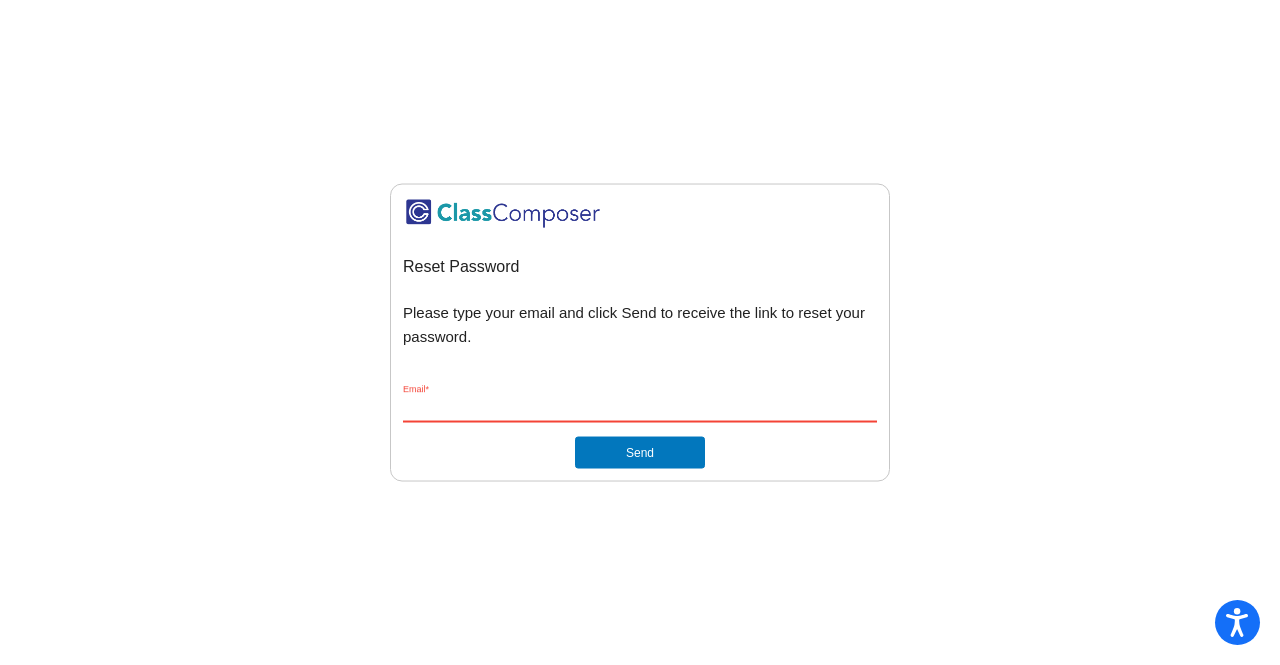 click on "Email  *" at bounding box center (640, 408) 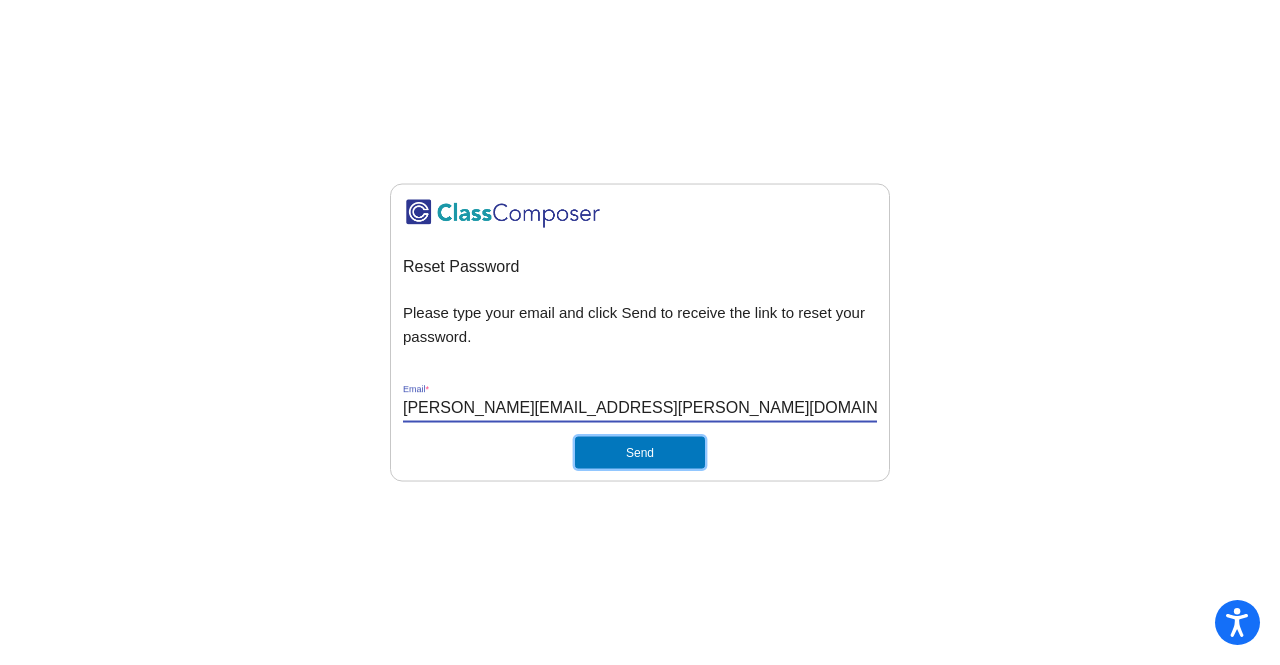 click on "Send" 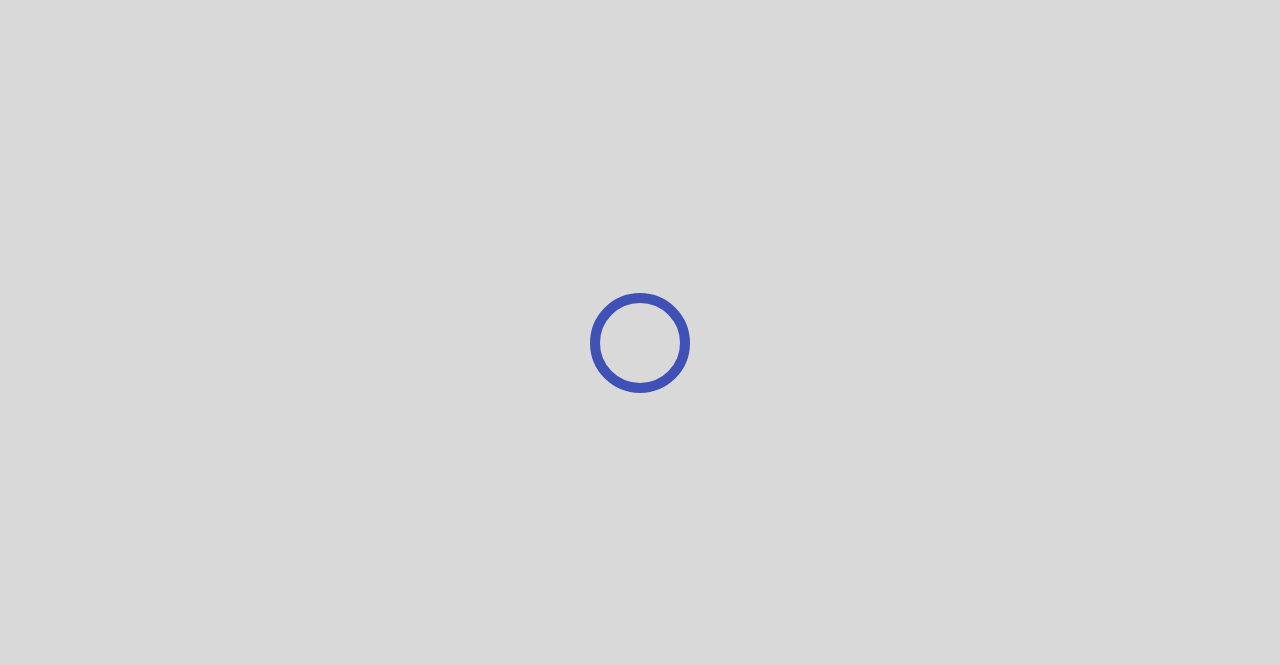 scroll, scrollTop: 0, scrollLeft: 0, axis: both 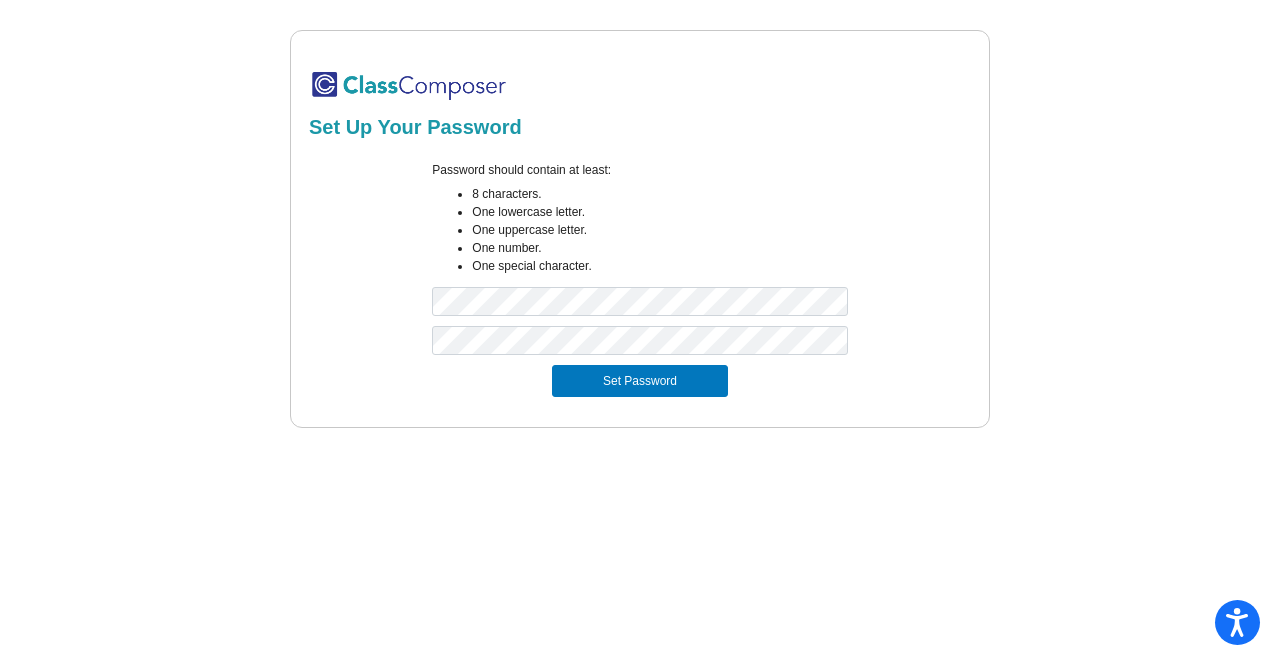 click on "Set Password" at bounding box center (640, 381) 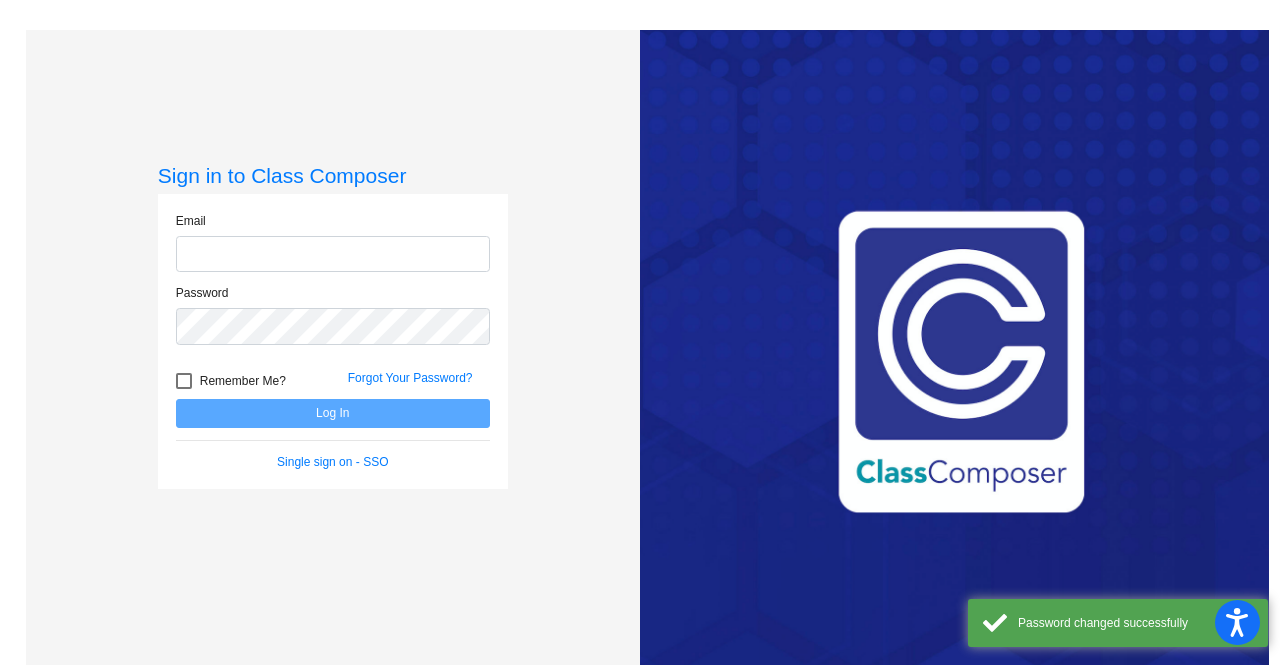 click 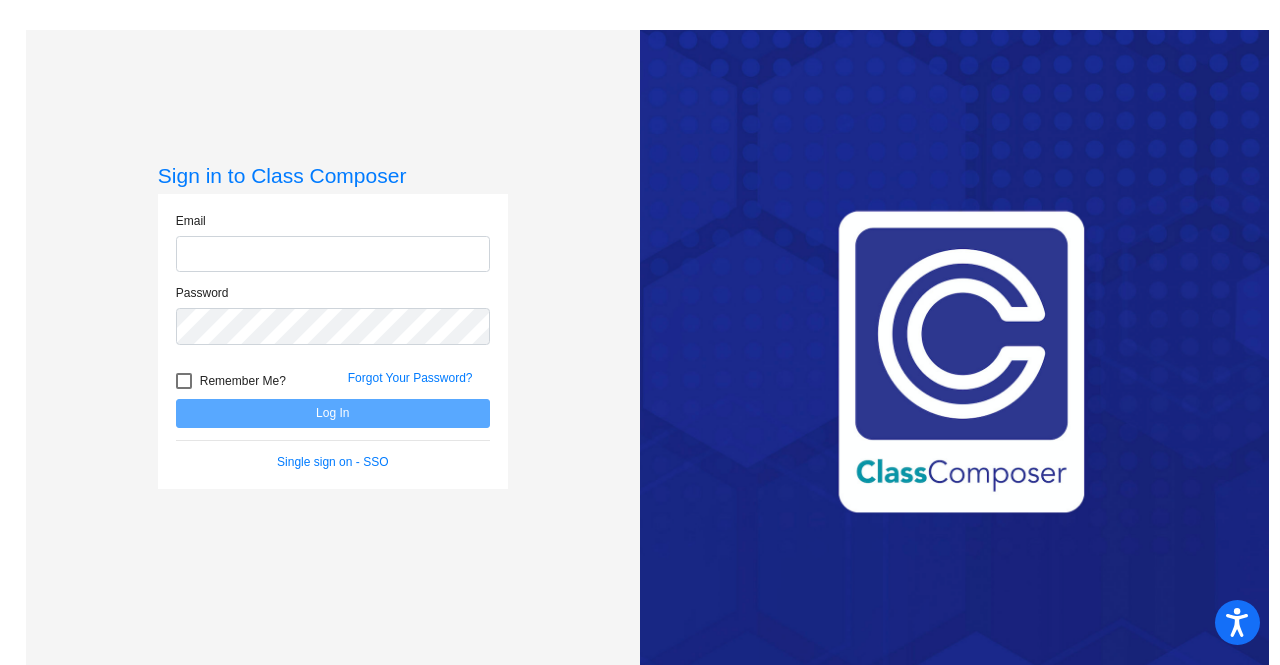 type on "[PERSON_NAME][EMAIL_ADDRESS][PERSON_NAME][DOMAIN_NAME]" 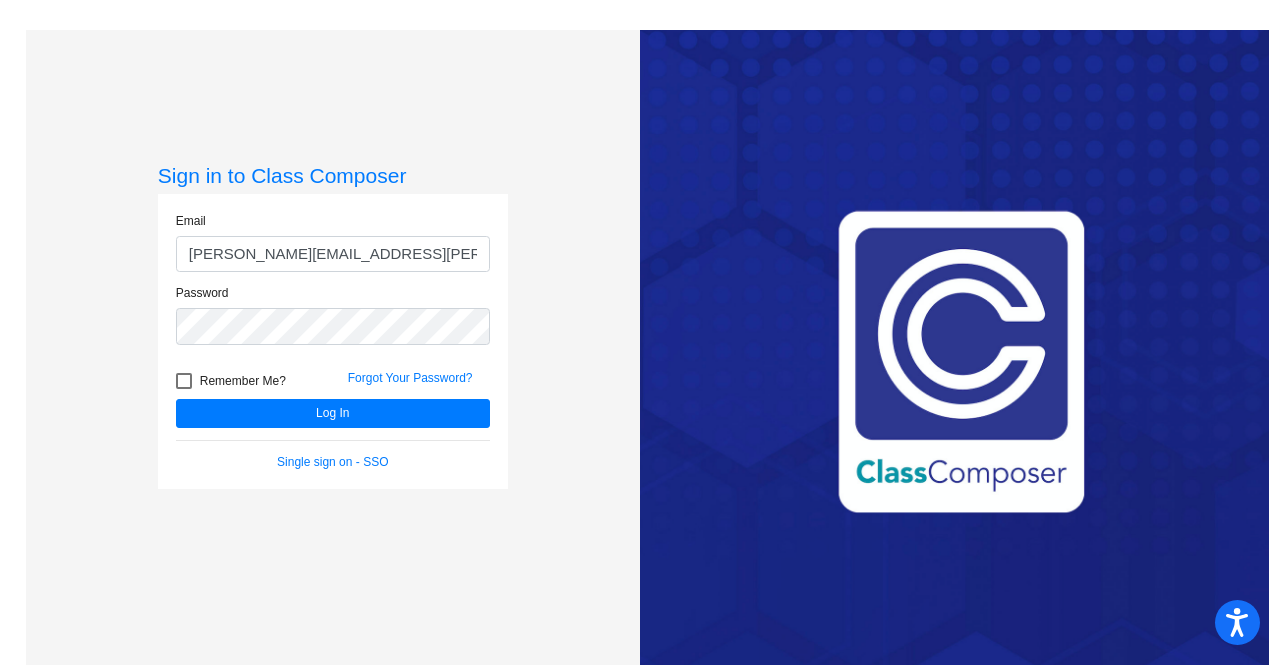 click at bounding box center [184, 381] 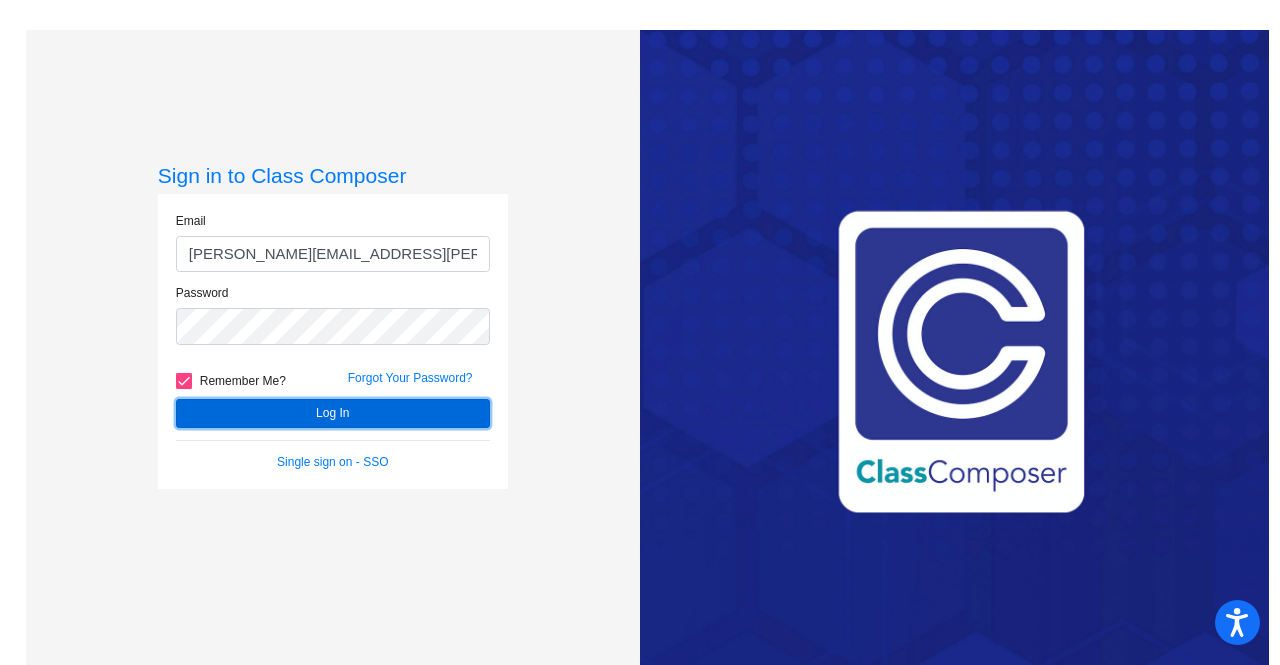 click on "Log In" 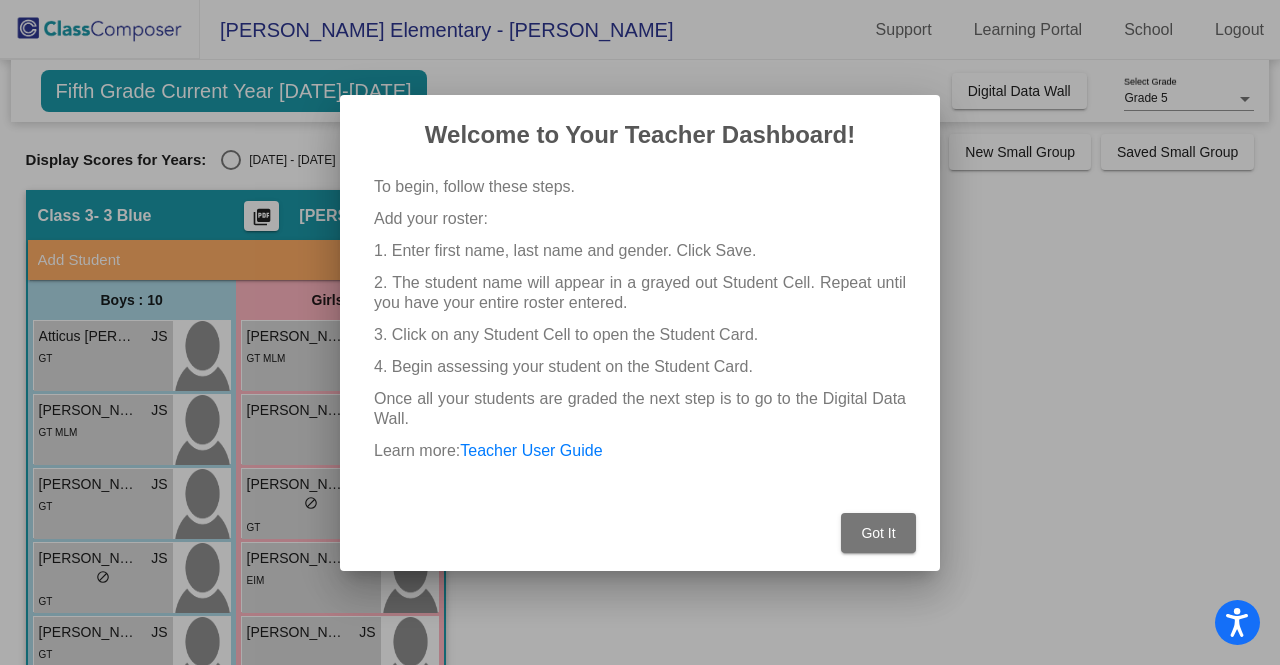 click on "Got It" at bounding box center (878, 533) 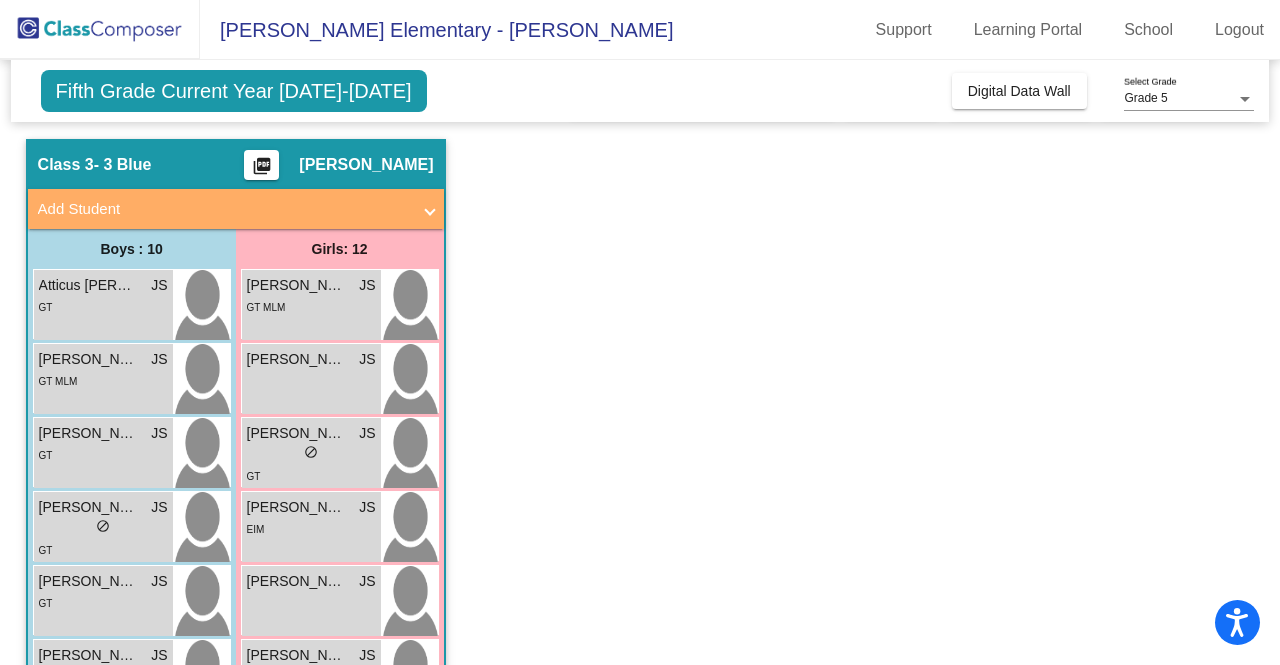 scroll, scrollTop: 0, scrollLeft: 0, axis: both 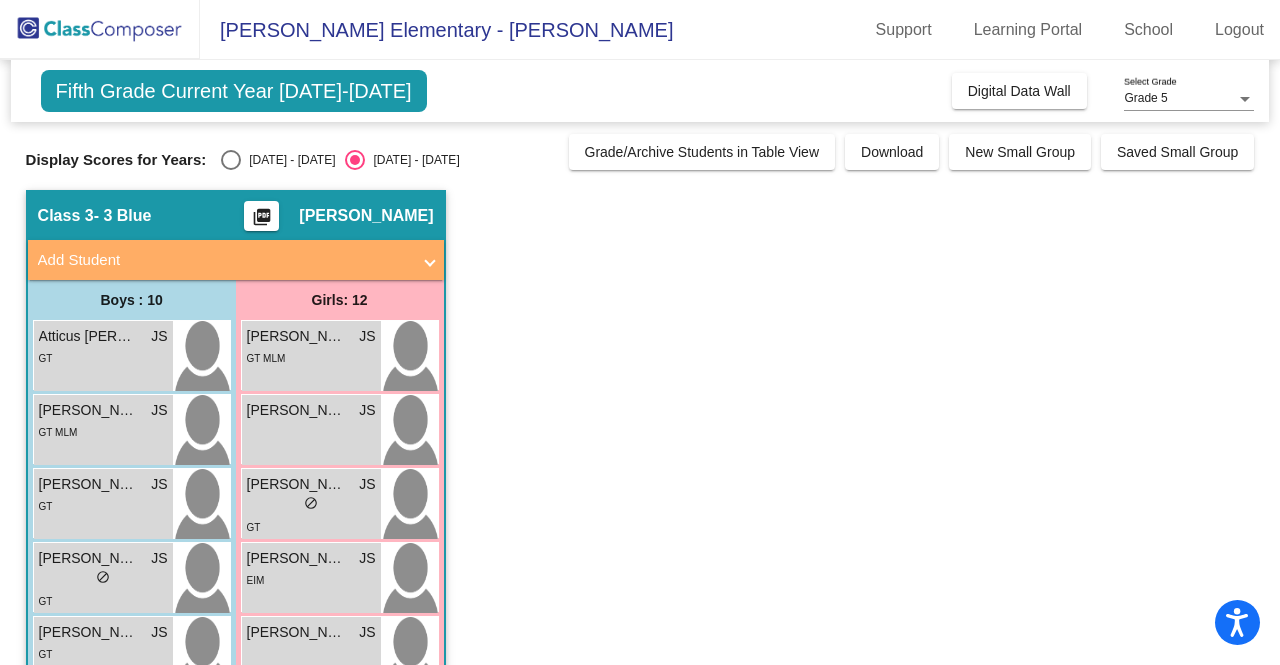 click on "GT" at bounding box center [103, 357] 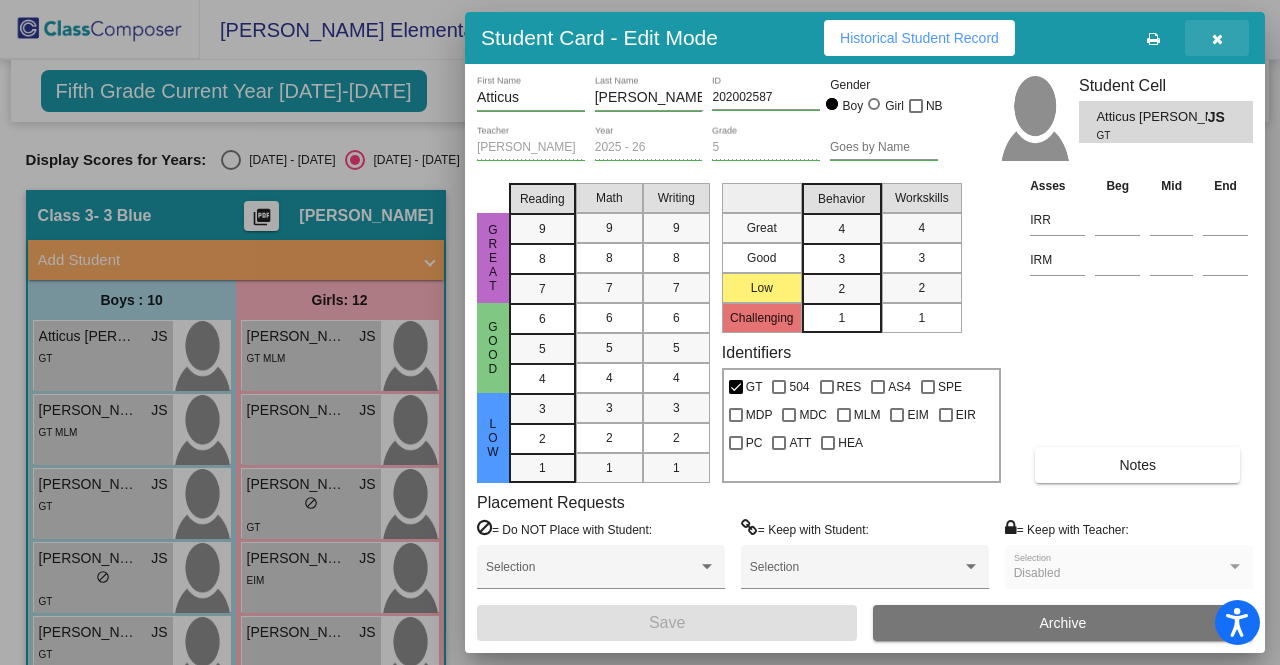 click at bounding box center (1217, 39) 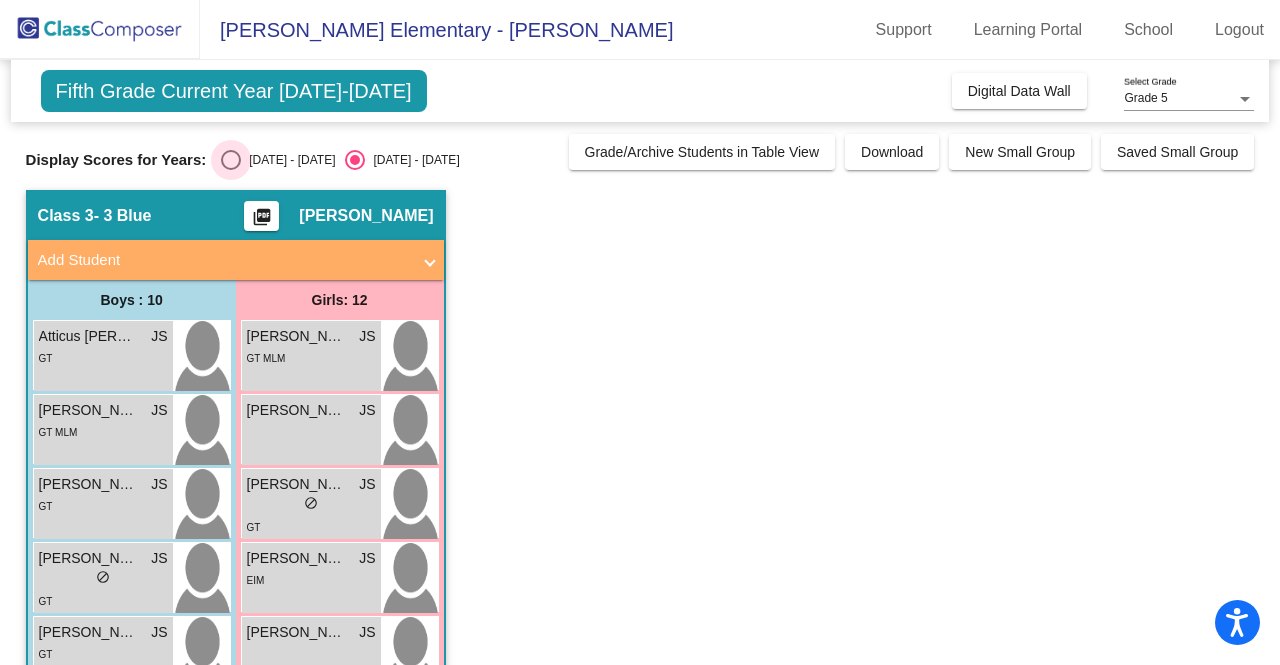 click at bounding box center (231, 160) 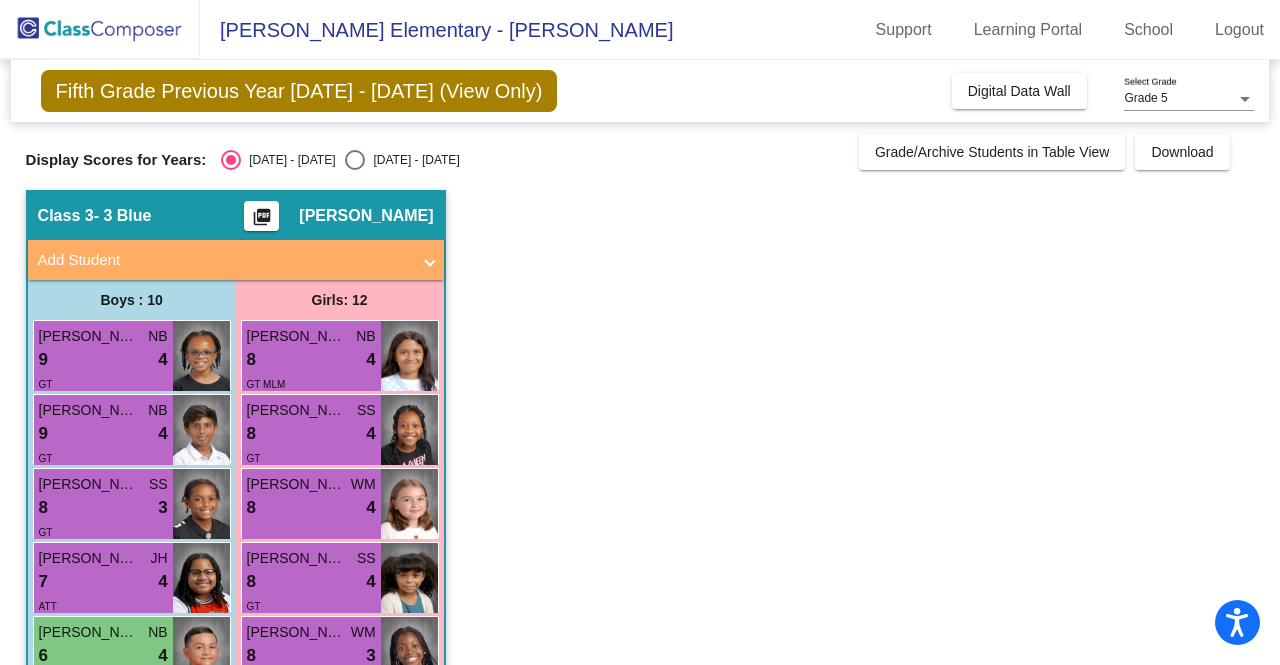 click on "Class 3   - 3 Blue  picture_as_pdf Jeffrey Smith  Add Student  First Name Last Name Student Id  (Recommended)   Boy   Girl   Non Binary Add Close  Boys : 10  Chase Moultrie-Hall NB 9 lock do_not_disturb_alt 4 GT Shashwat Jain NB 9 lock do_not_disturb_alt 4 GT Ethan Williams SS 8 lock do_not_disturb_alt 3 GT Shi Arroyo JH 7 lock do_not_disturb_alt 4 ATT Carlos Uribe Morga NB 6 lock do_not_disturb_alt 4 GT MLM Michael Berusch JH 6 lock do_not_disturb_alt 3 SPE Atticus Orgill SS 5 lock do_not_disturb_alt 3 GT Elias Serrano NB 5 lock do_not_disturb_alt 3 GT Sage Caines CH 7 lock do_not_disturb_alt 2 Jeremiah Houston JH 4 lock do_not_disturb_alt 1 EIR Girls: 12 Alicia Perez Diaz NB 8 lock do_not_disturb_alt 4 GT MLM Kaelyn Phillips SS 8 lock do_not_disturb_alt 4 GT Keira Miller WM 8 lock do_not_disturb_alt 4 Sofia Holguin SS 8 lock do_not_disturb_alt 4 GT Ava Cunningham WM 8 lock do_not_disturb_alt 3 Jayla Williams WM 7 lock do_not_disturb_alt 4 Valentina Hart CH 7 lock do_not_disturb_alt 3 Trinity McCoy NB 6 4" 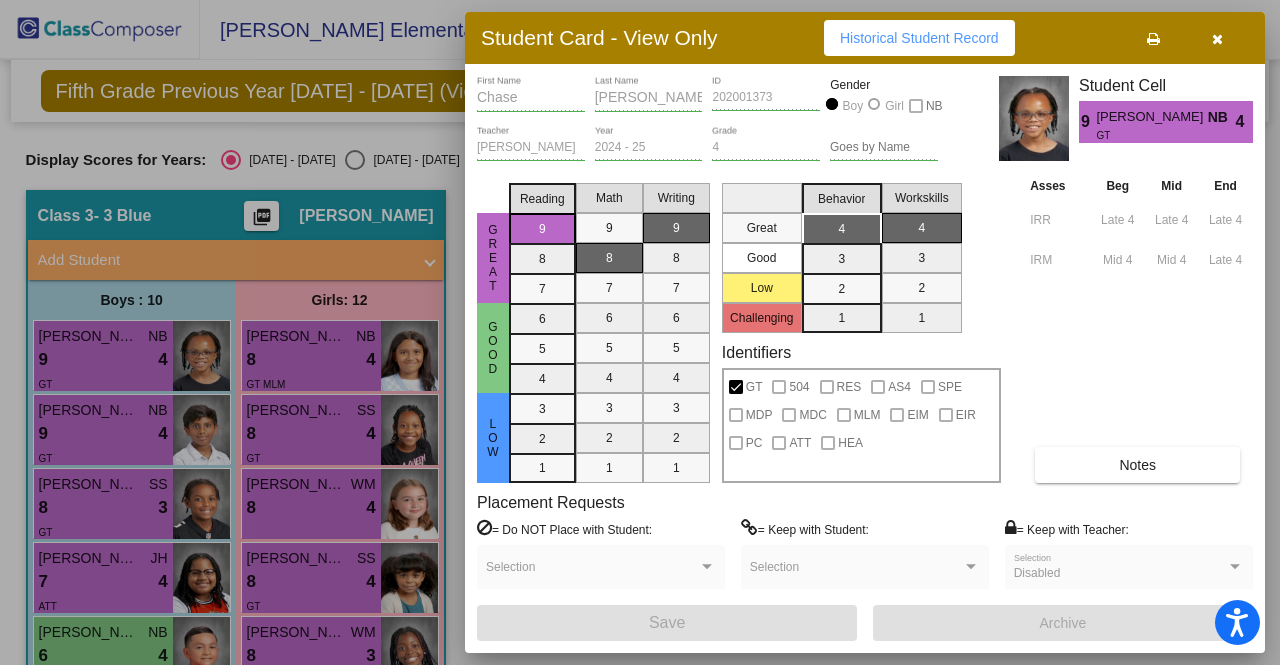 click on "Historical Student Record" at bounding box center (919, 38) 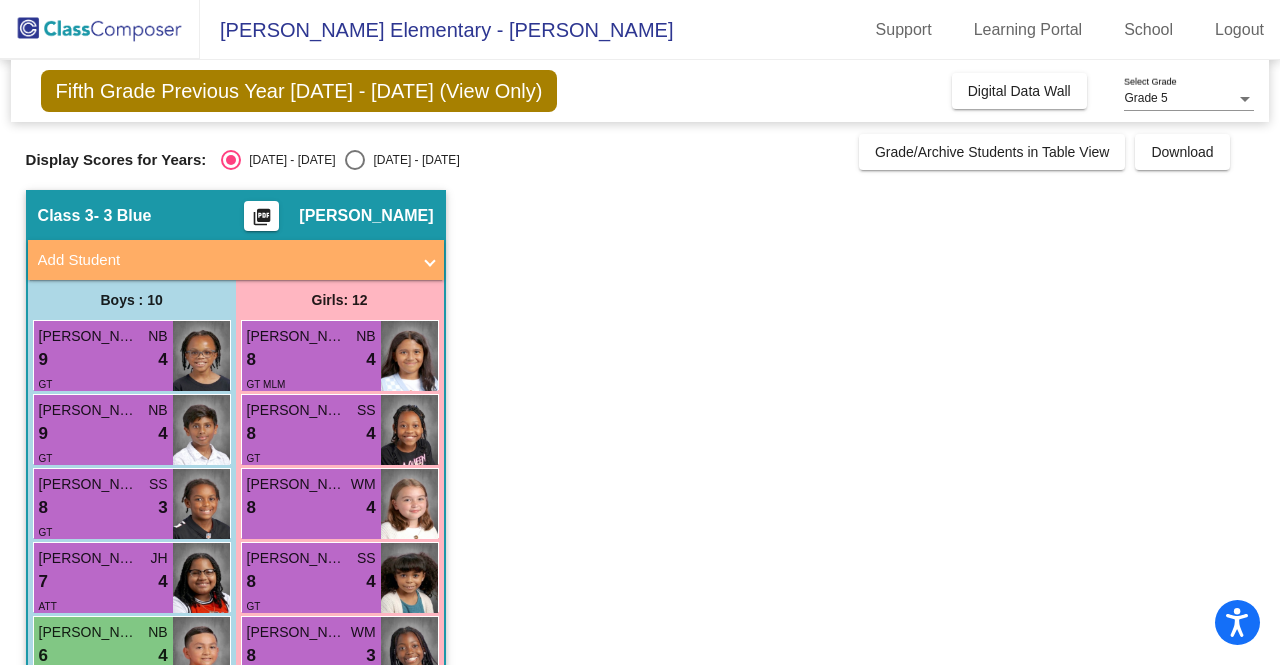 click on "9 lock do_not_disturb_alt 4" at bounding box center [103, 434] 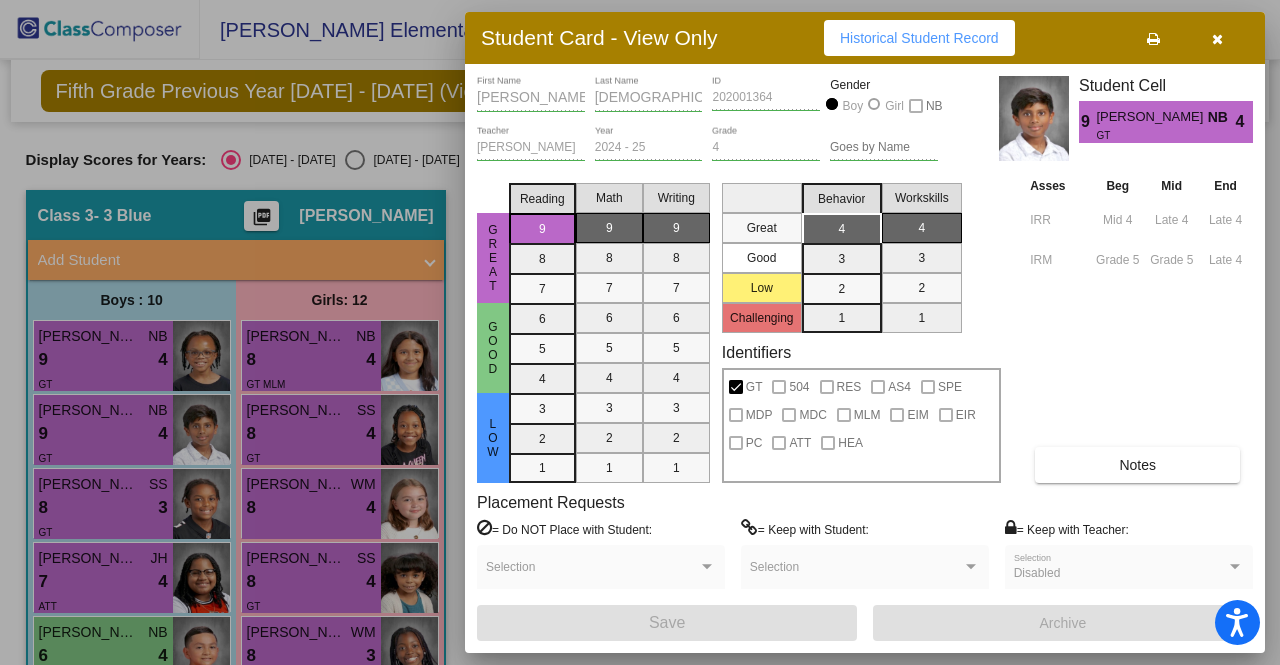 click on "Historical Student Record" at bounding box center (919, 38) 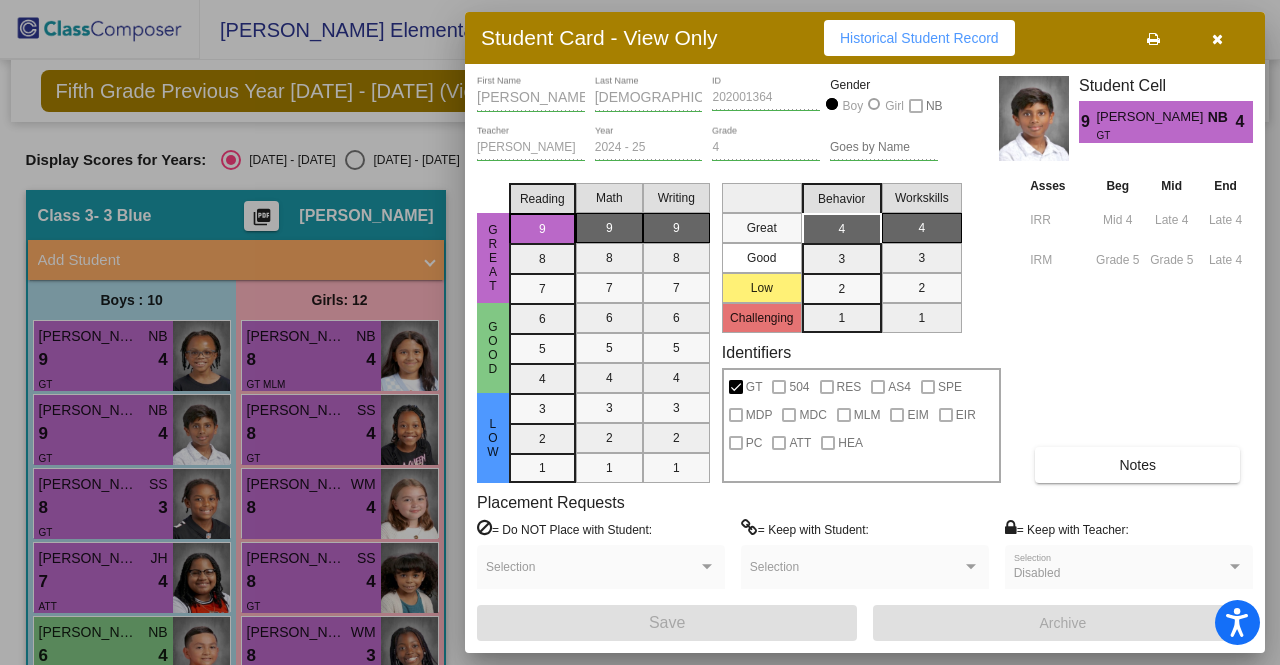 click at bounding box center (1217, 39) 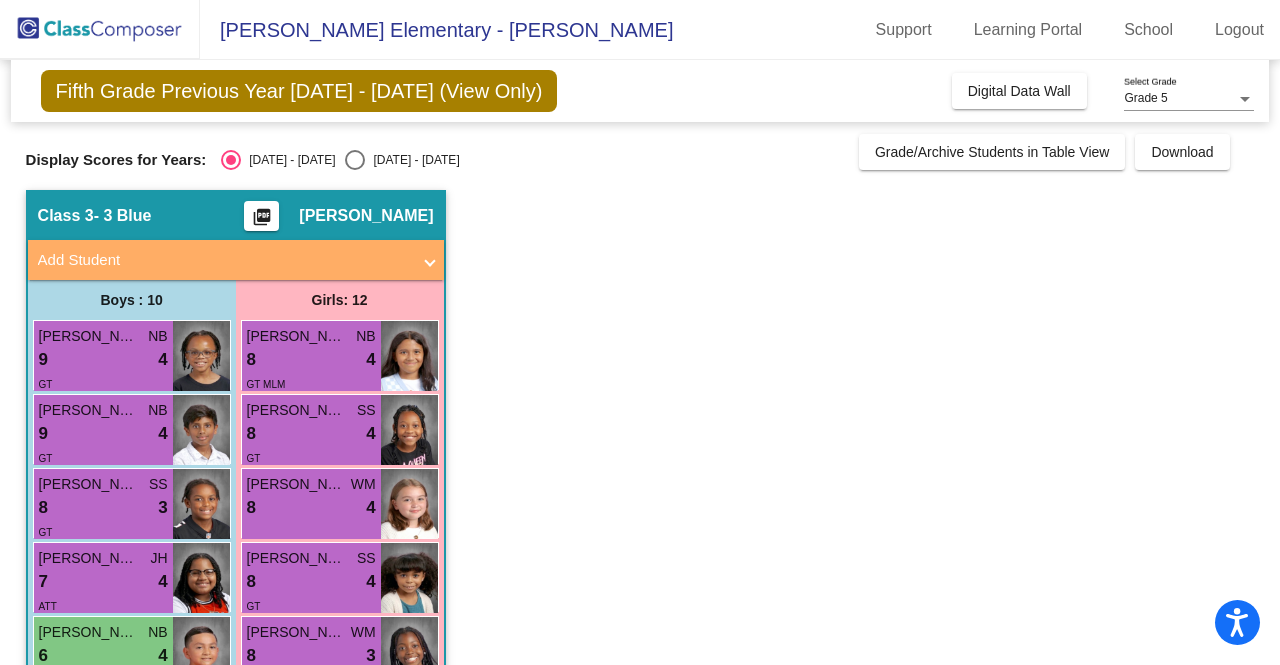 click on "8 lock do_not_disturb_alt 3" at bounding box center [103, 508] 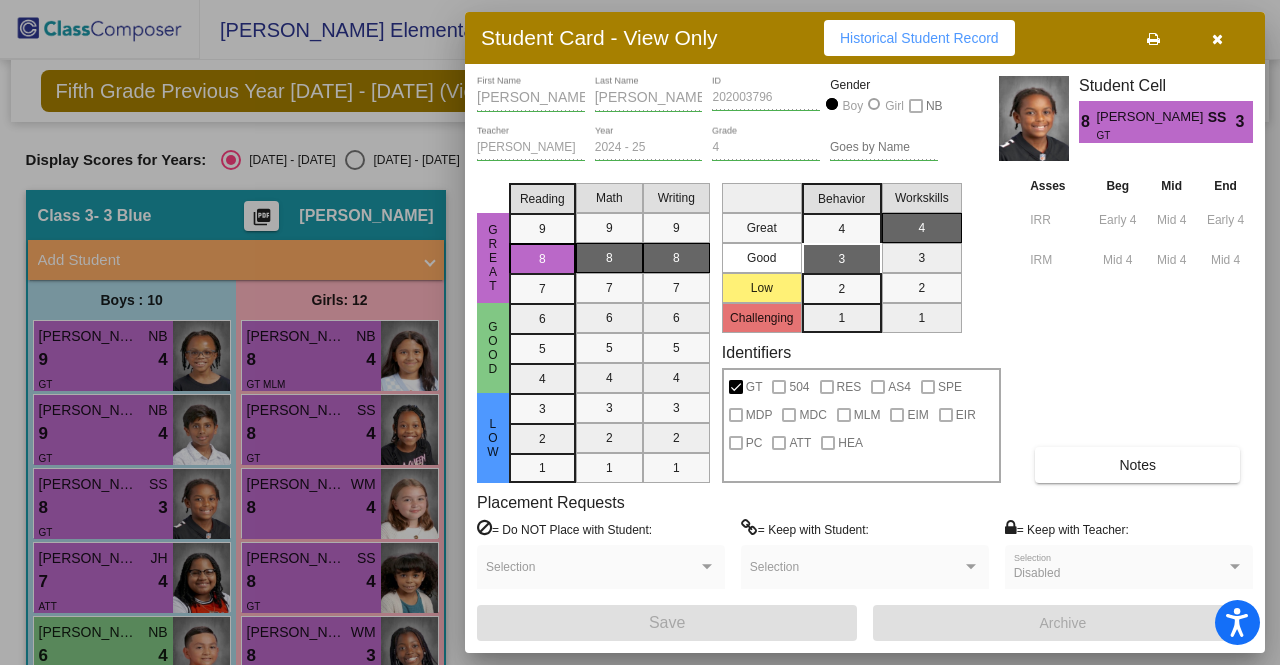 click on "Historical Student Record" at bounding box center [919, 38] 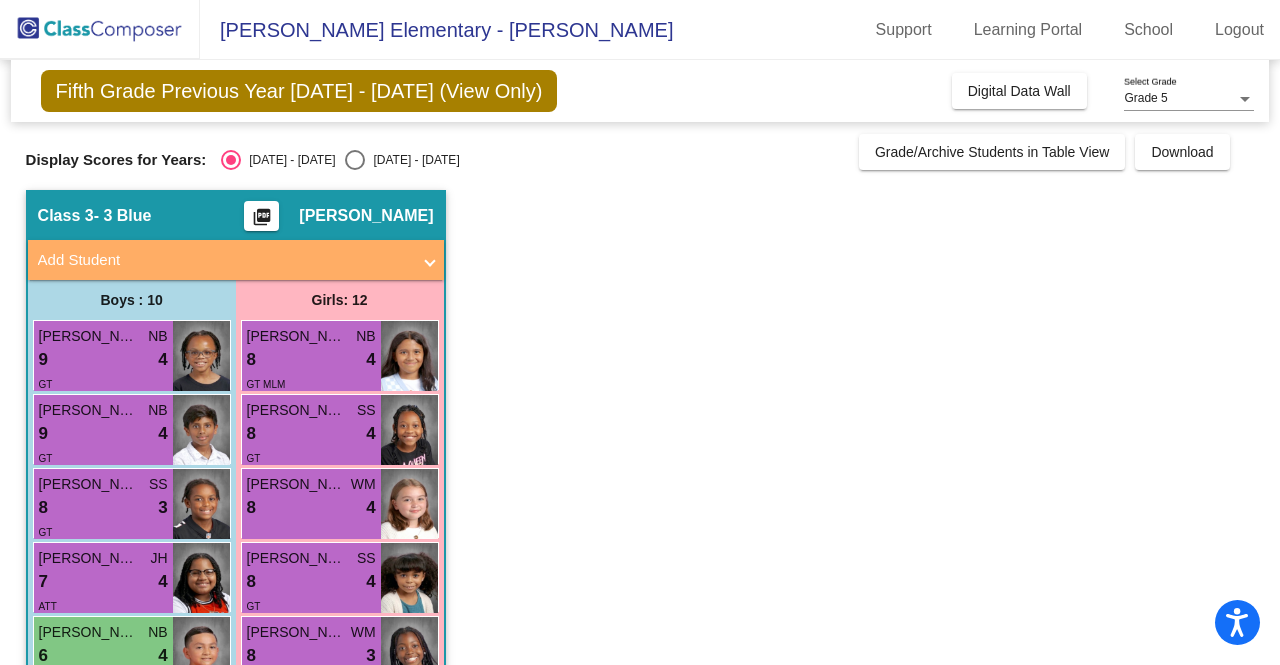 click on "7 lock do_not_disturb_alt 4" at bounding box center (103, 582) 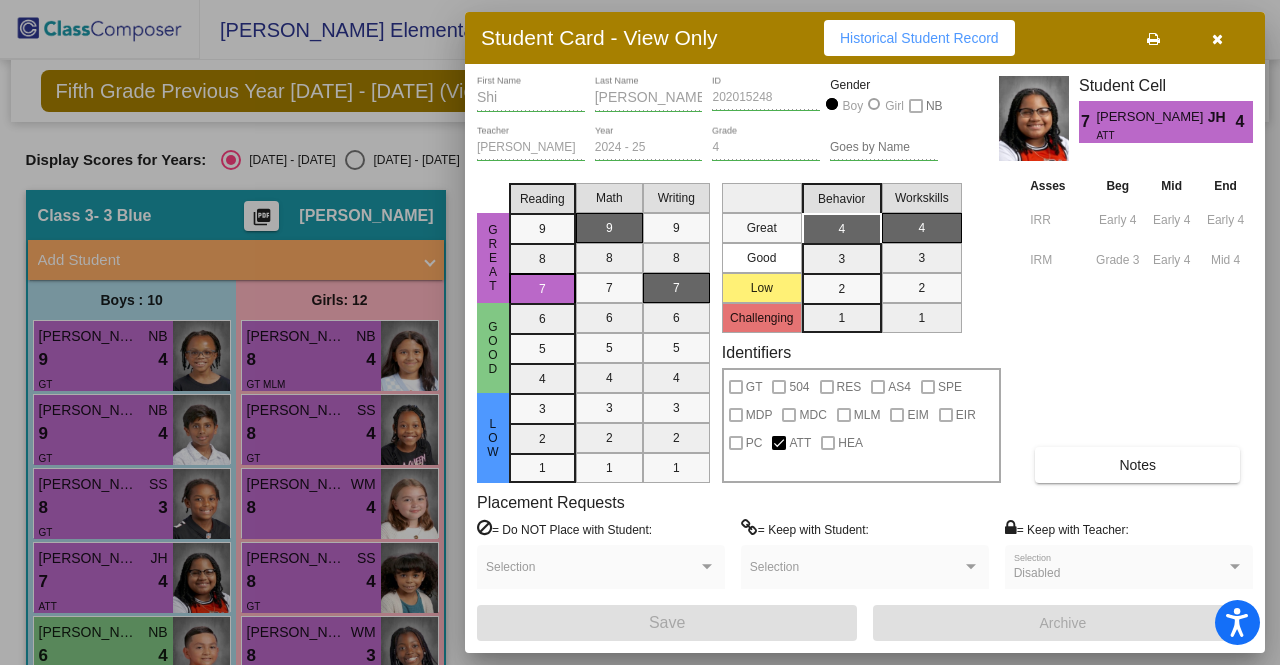 click on "Historical Student Record" at bounding box center [919, 38] 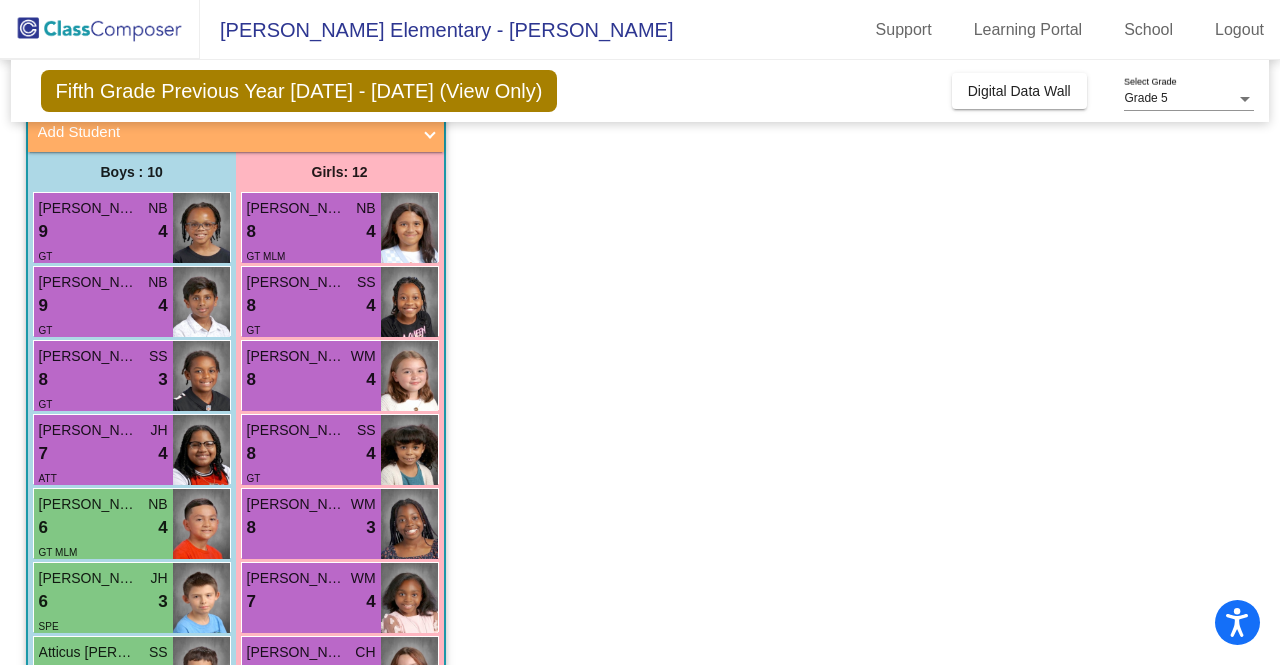 scroll, scrollTop: 114, scrollLeft: 0, axis: vertical 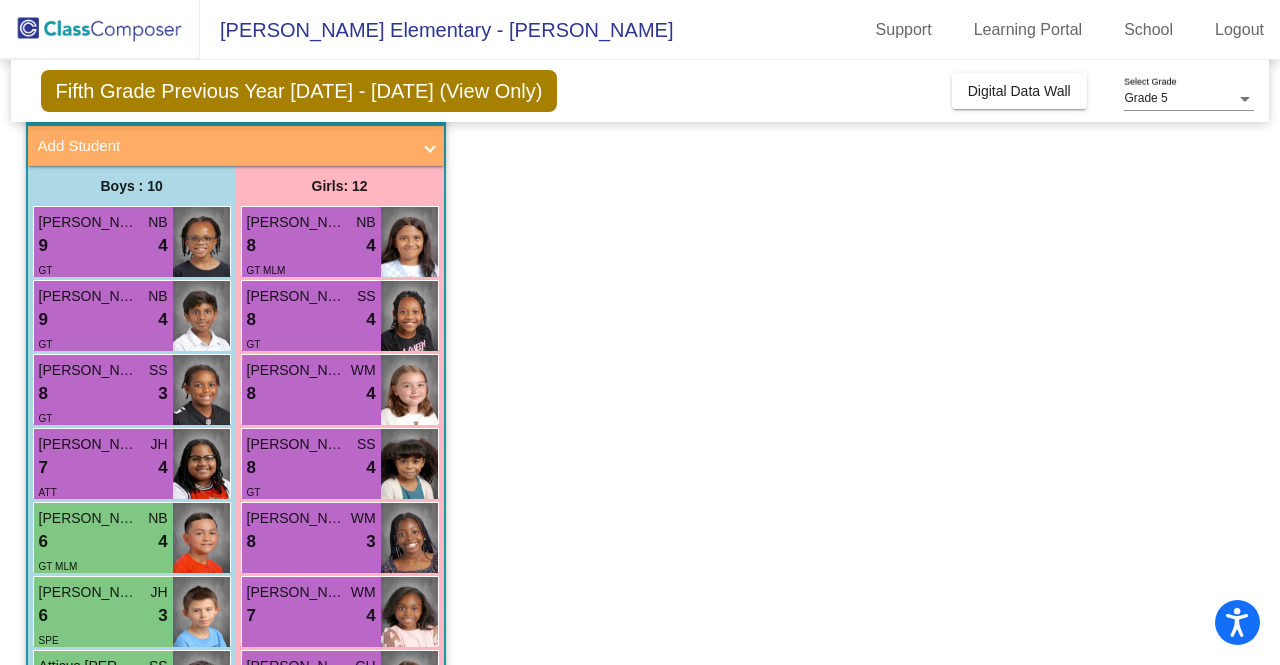 click on "6 lock do_not_disturb_alt 4" at bounding box center [103, 542] 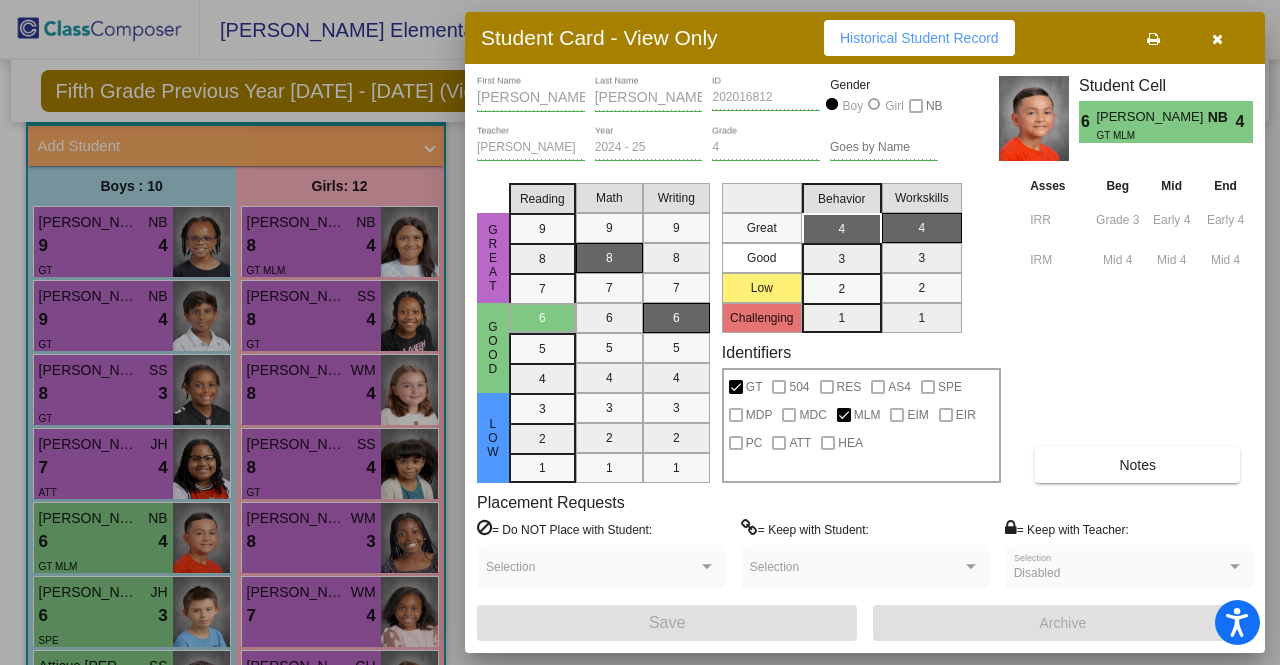 click on "Historical Student Record" at bounding box center [919, 38] 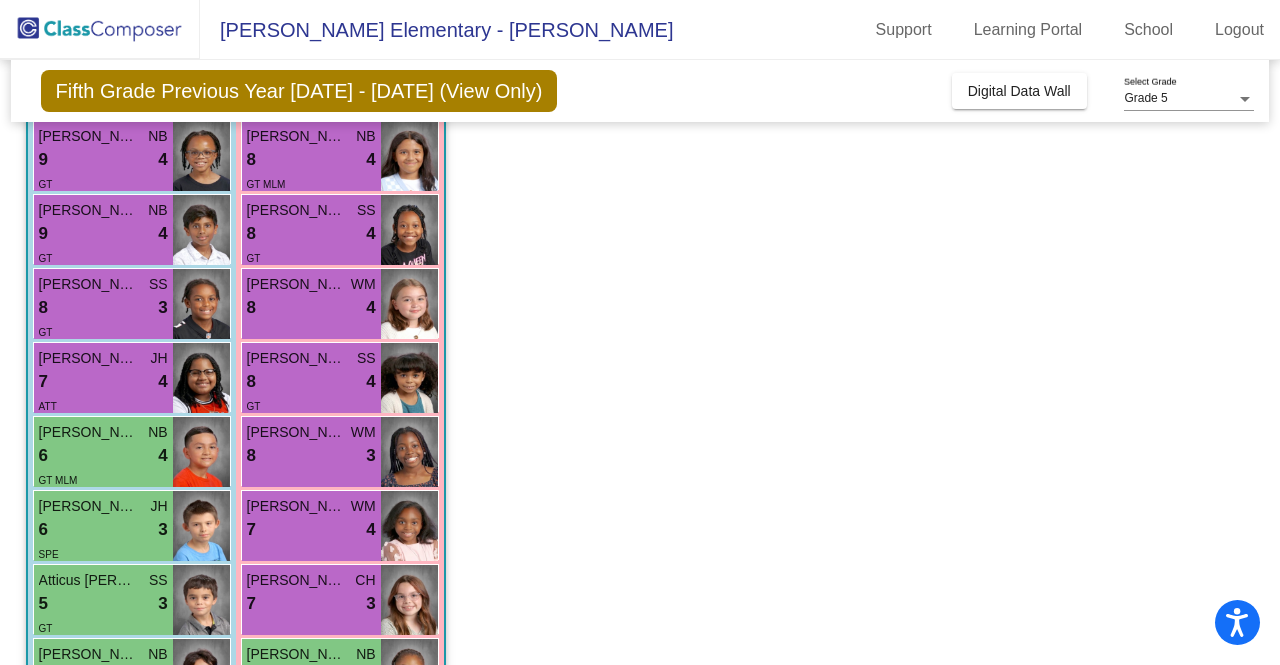 scroll, scrollTop: 210, scrollLeft: 0, axis: vertical 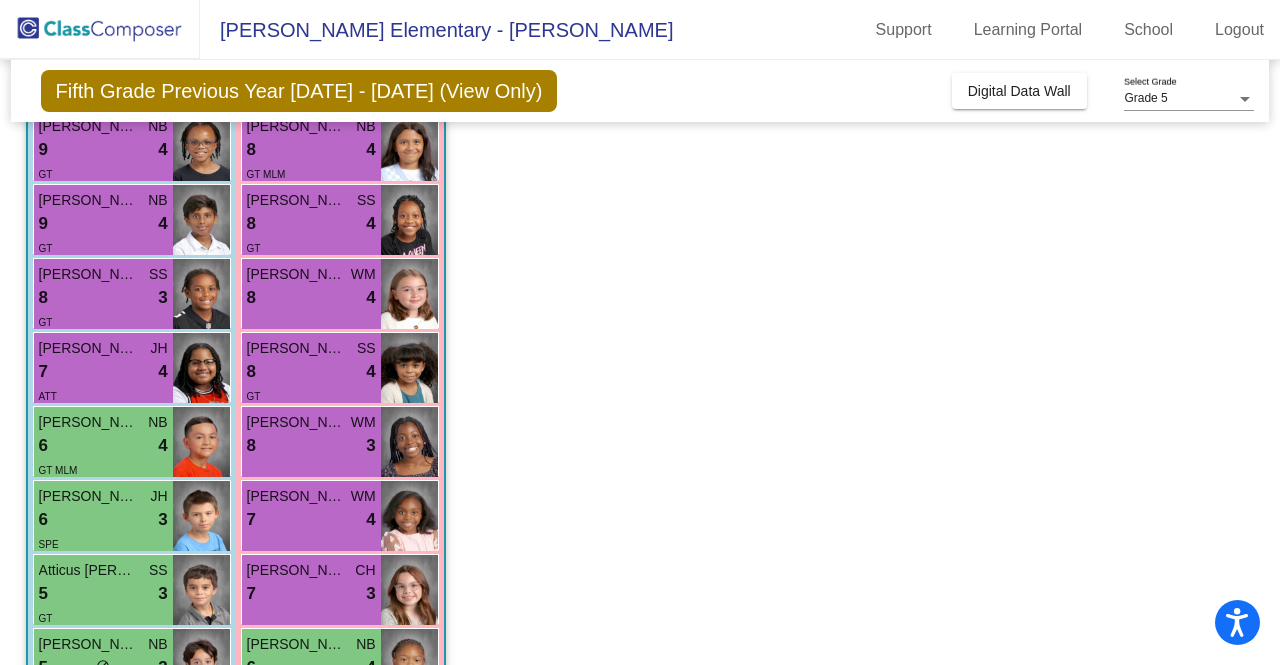 click on "6 lock do_not_disturb_alt 3" at bounding box center [103, 520] 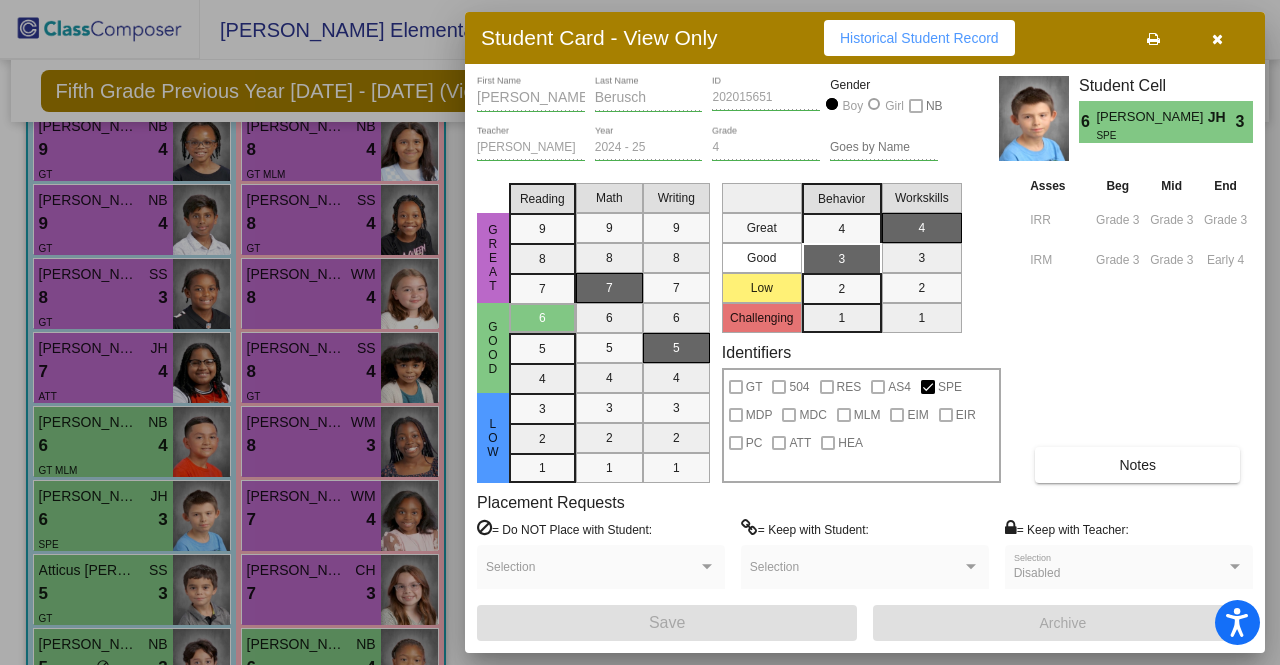 click on "Historical Student Record" at bounding box center [919, 38] 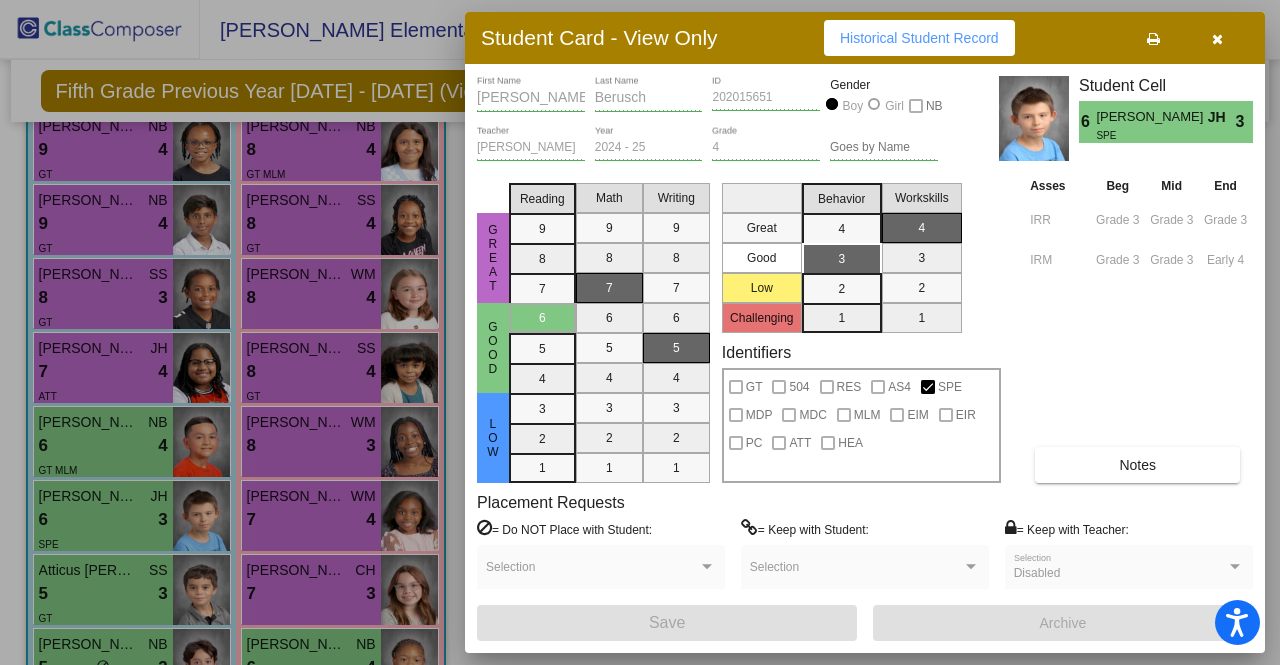 click at bounding box center (1217, 39) 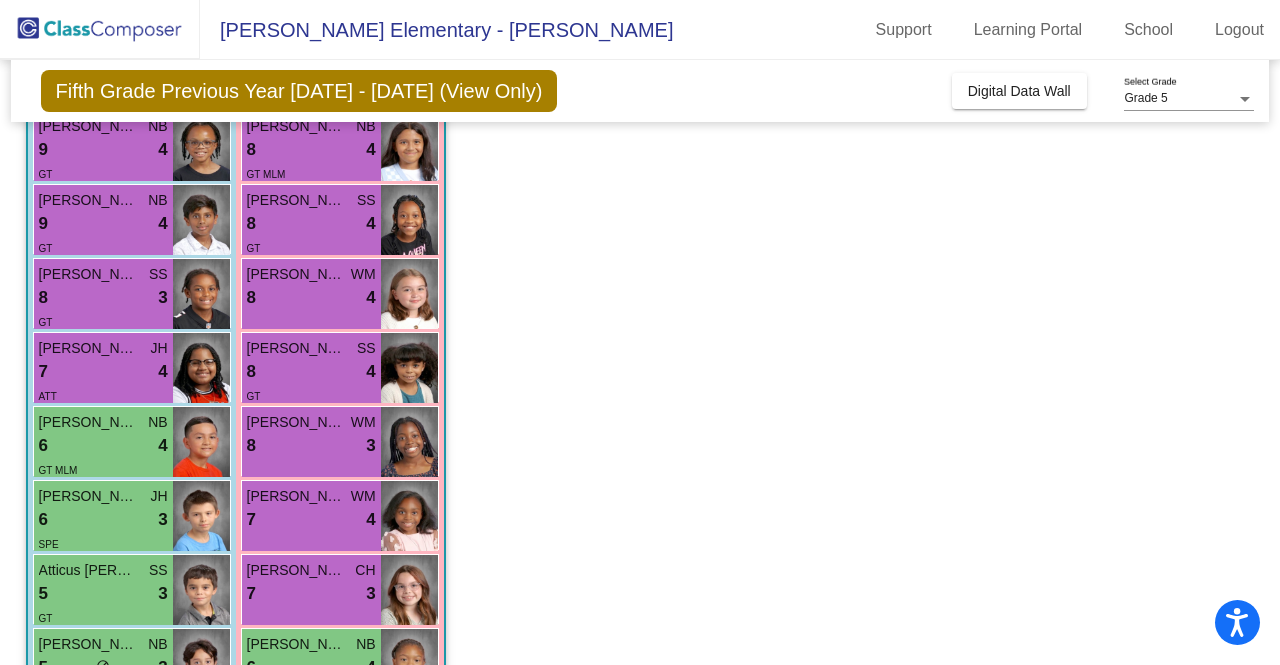 scroll, scrollTop: 233, scrollLeft: 0, axis: vertical 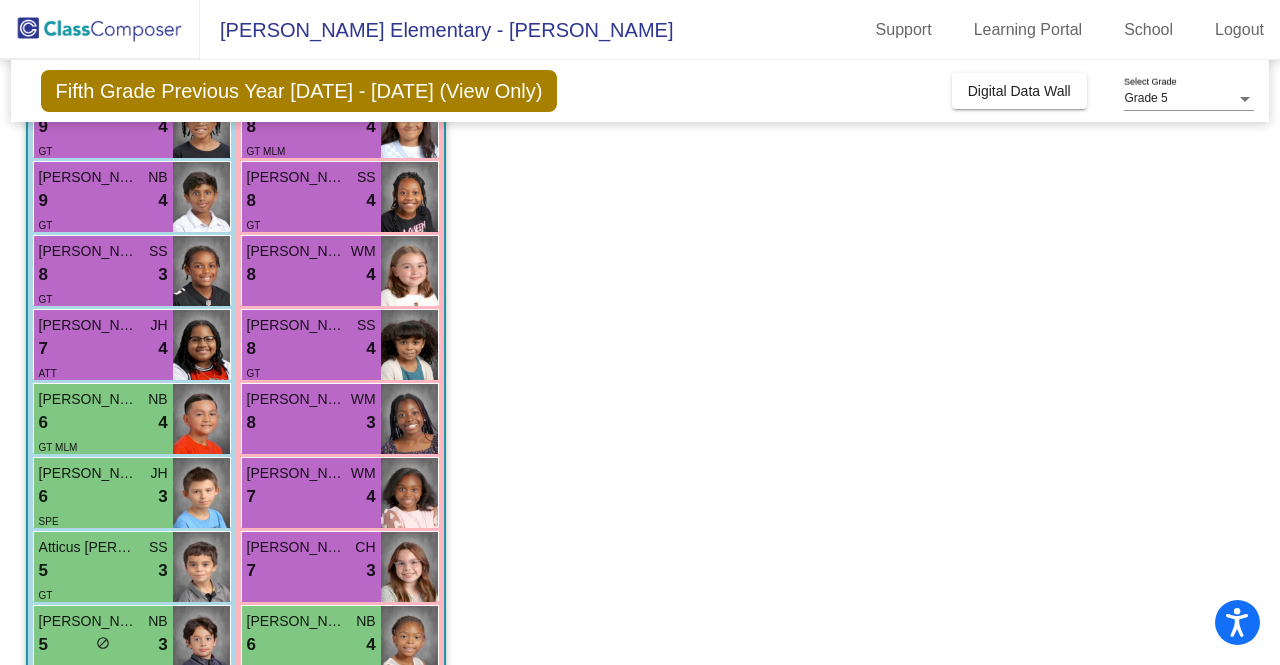 click on "5 lock do_not_disturb_alt 3" at bounding box center [103, 571] 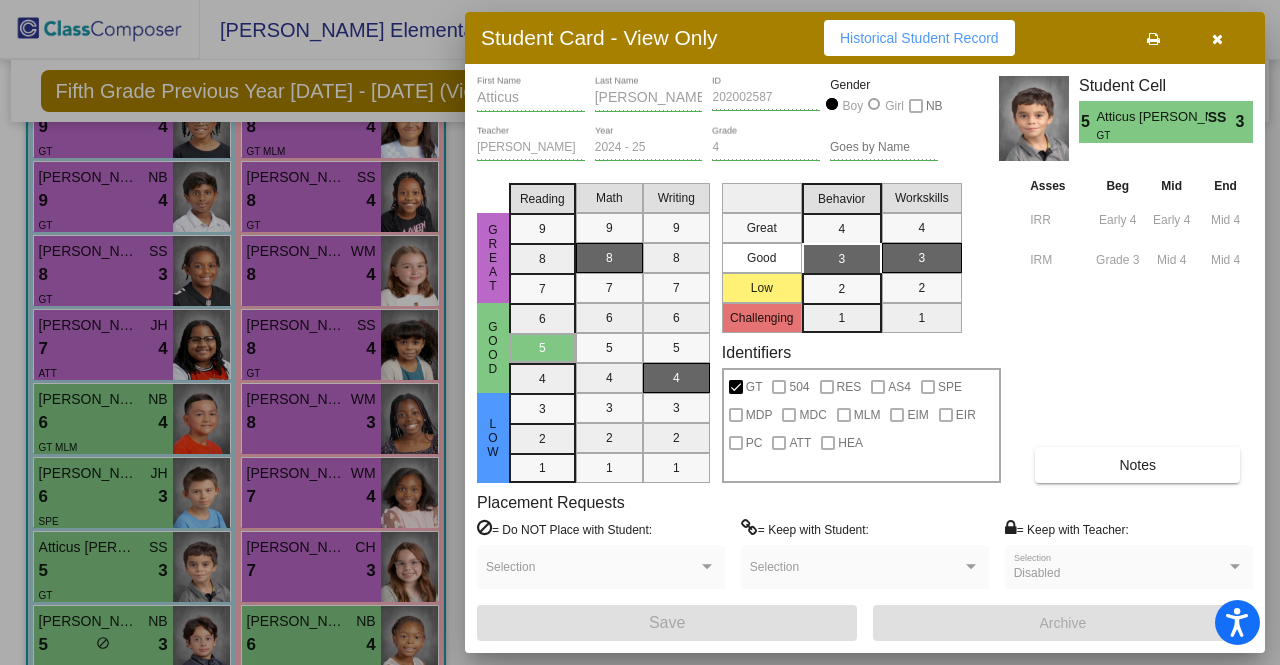 click at bounding box center [1217, 38] 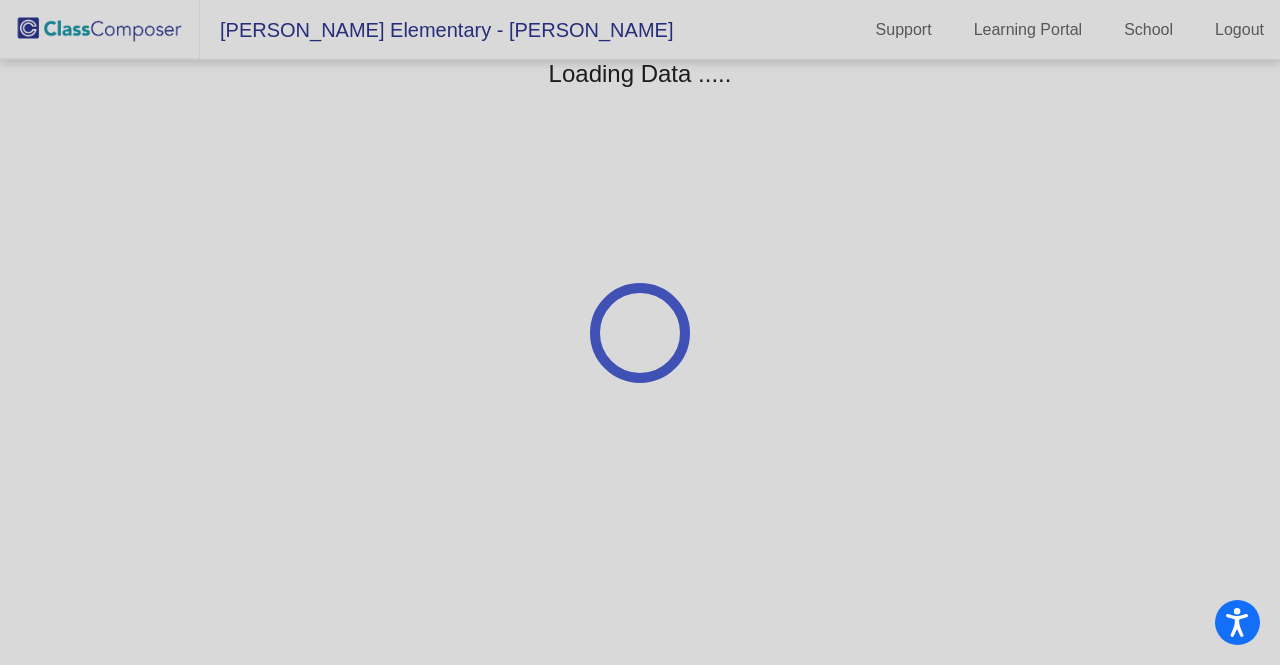 scroll, scrollTop: 0, scrollLeft: 0, axis: both 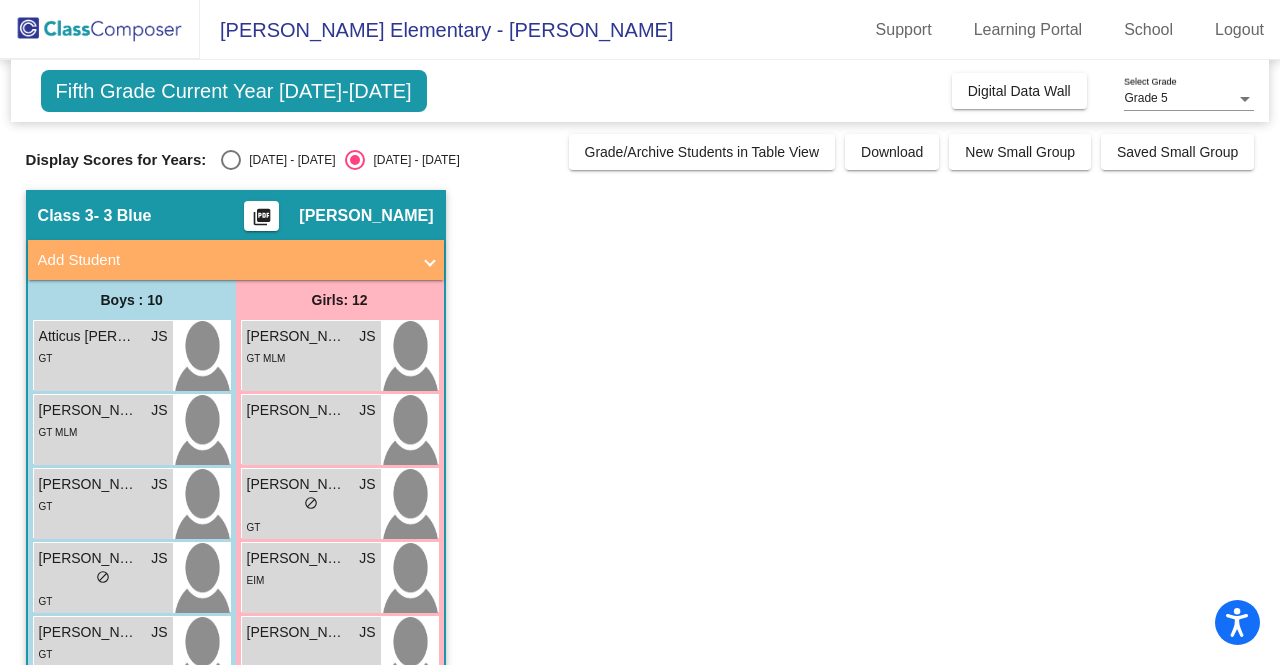 click at bounding box center (231, 160) 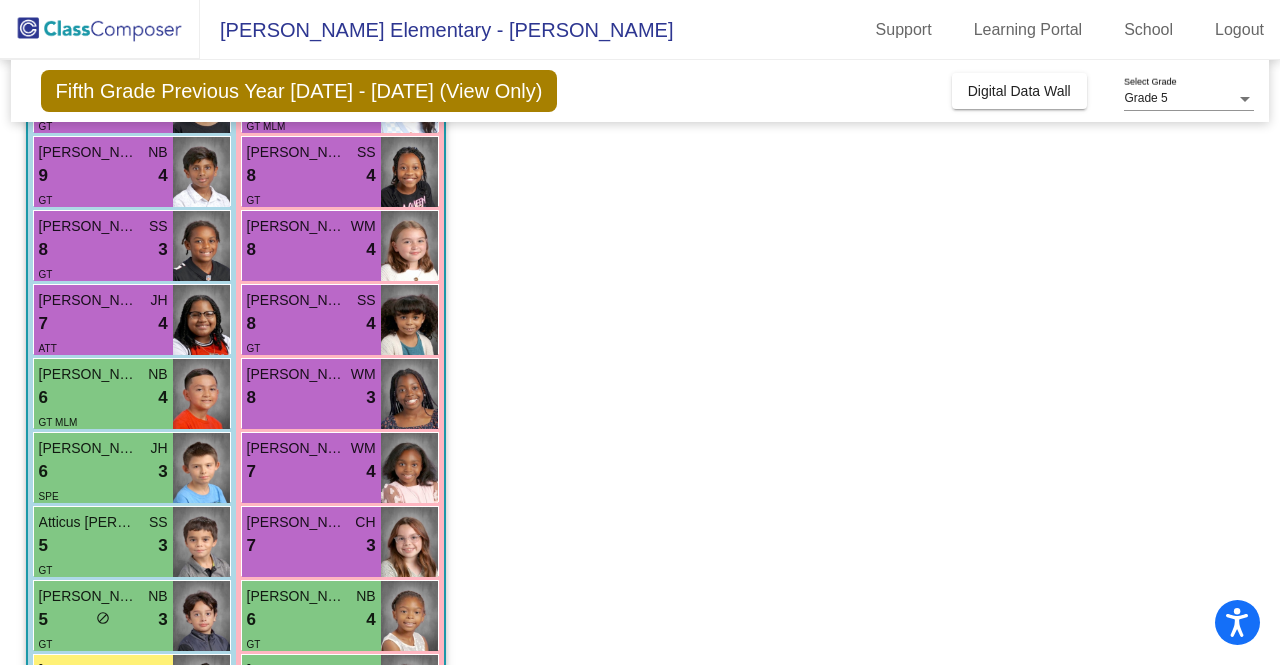 scroll, scrollTop: 300, scrollLeft: 0, axis: vertical 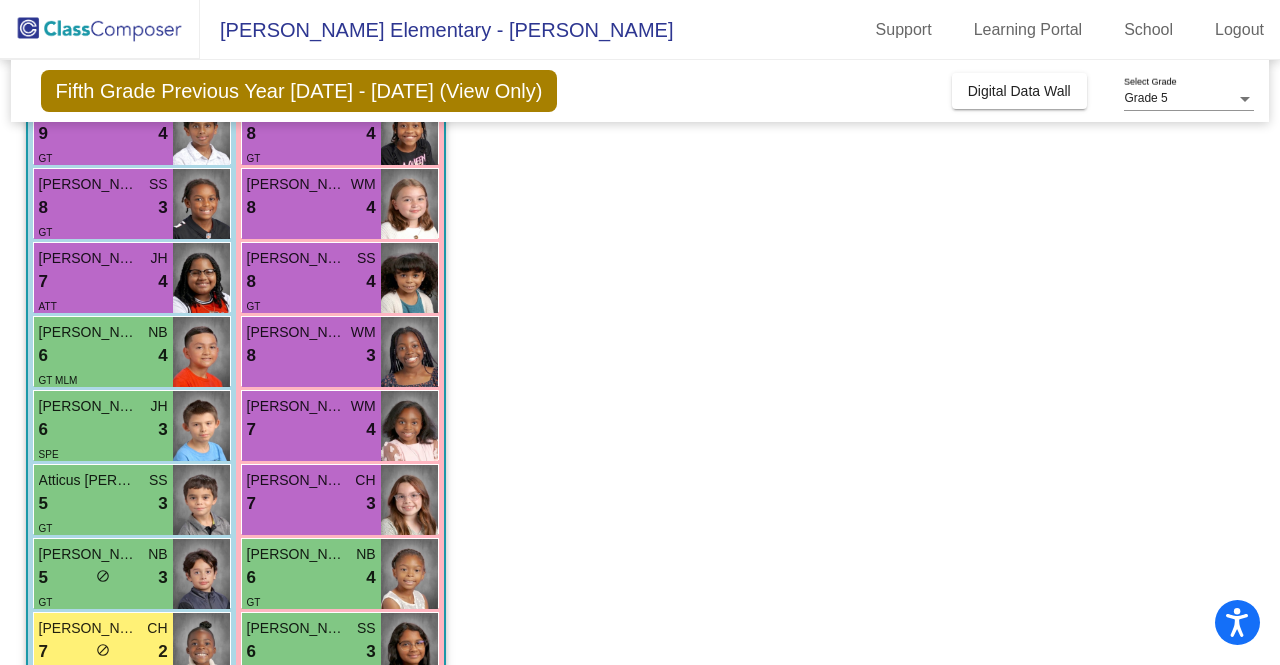 click on "5 lock do_not_disturb_alt 3" at bounding box center [103, 504] 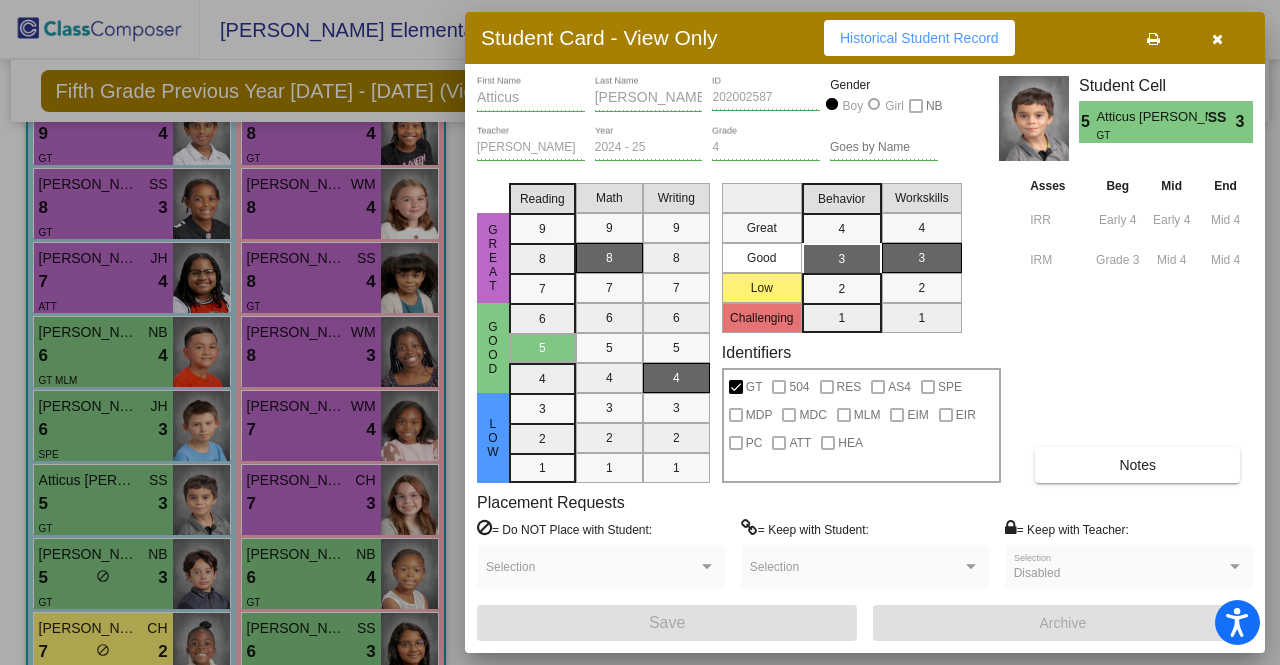 click on "Historical Student Record" at bounding box center [919, 38] 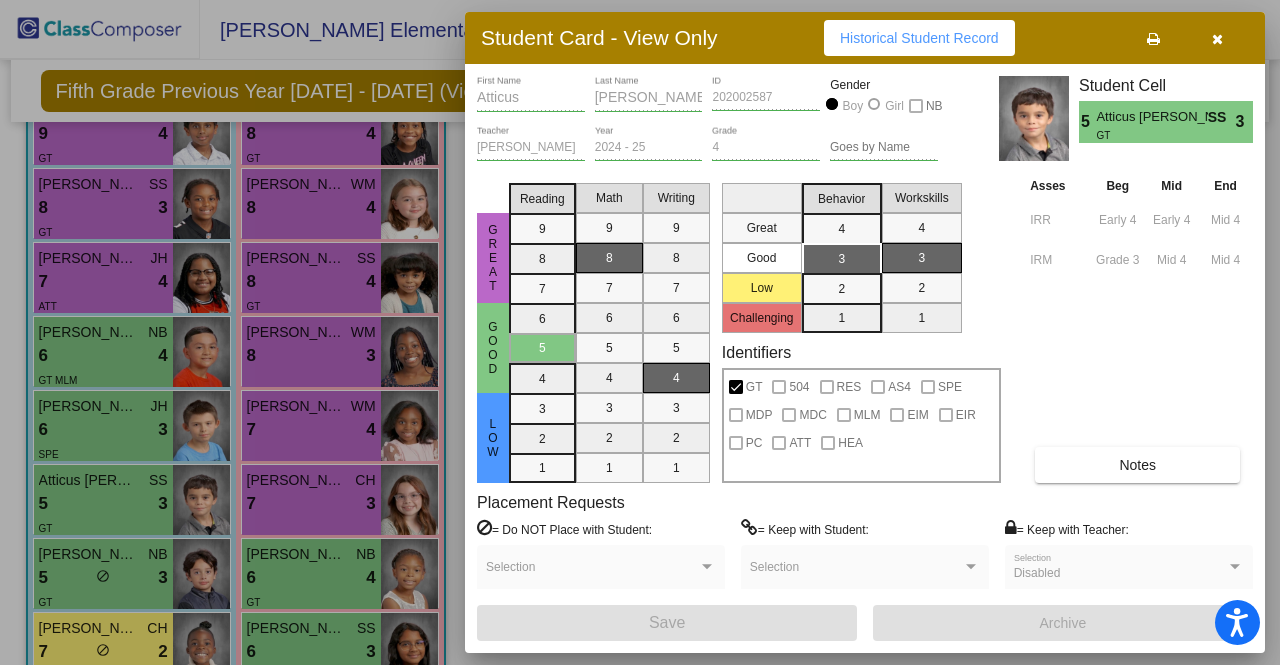 click at bounding box center (1217, 39) 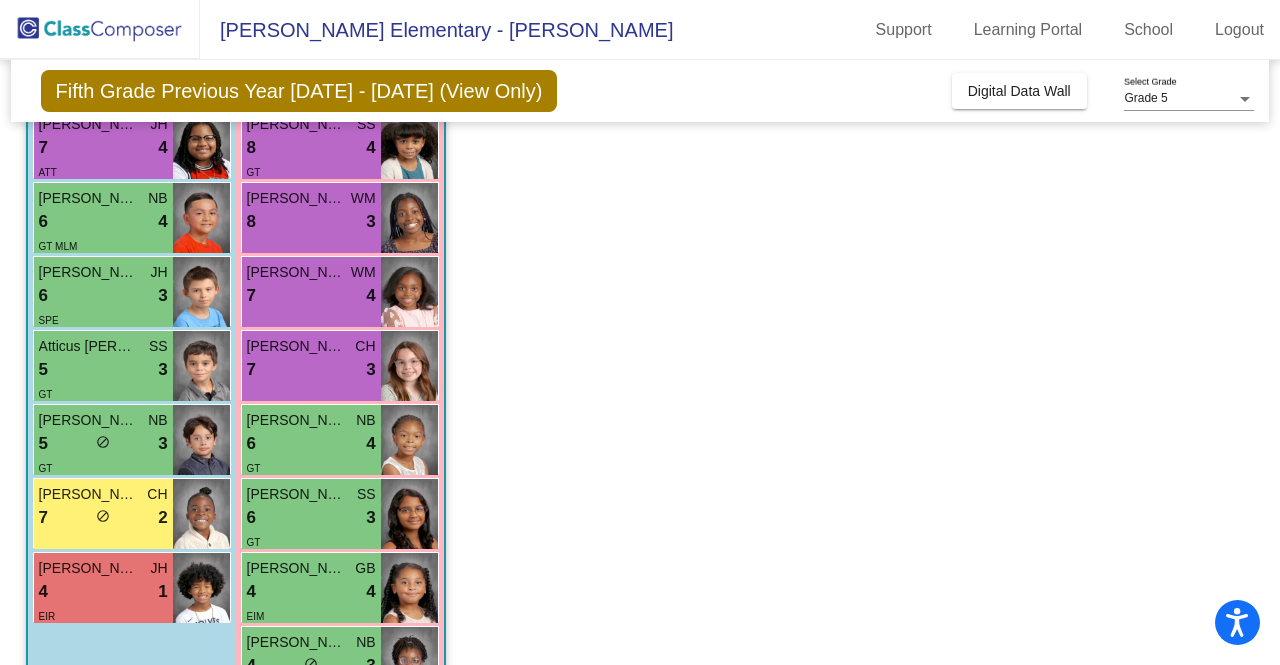 scroll, scrollTop: 438, scrollLeft: 0, axis: vertical 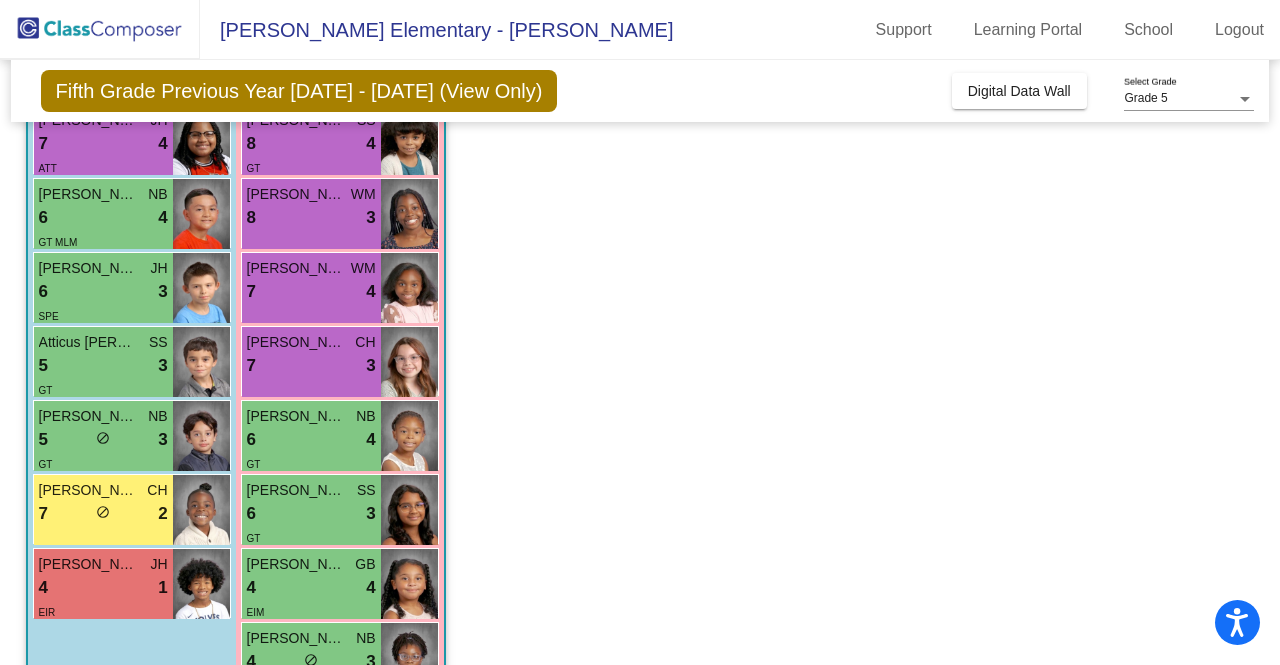 click on "5 lock do_not_disturb_alt 3" at bounding box center (103, 440) 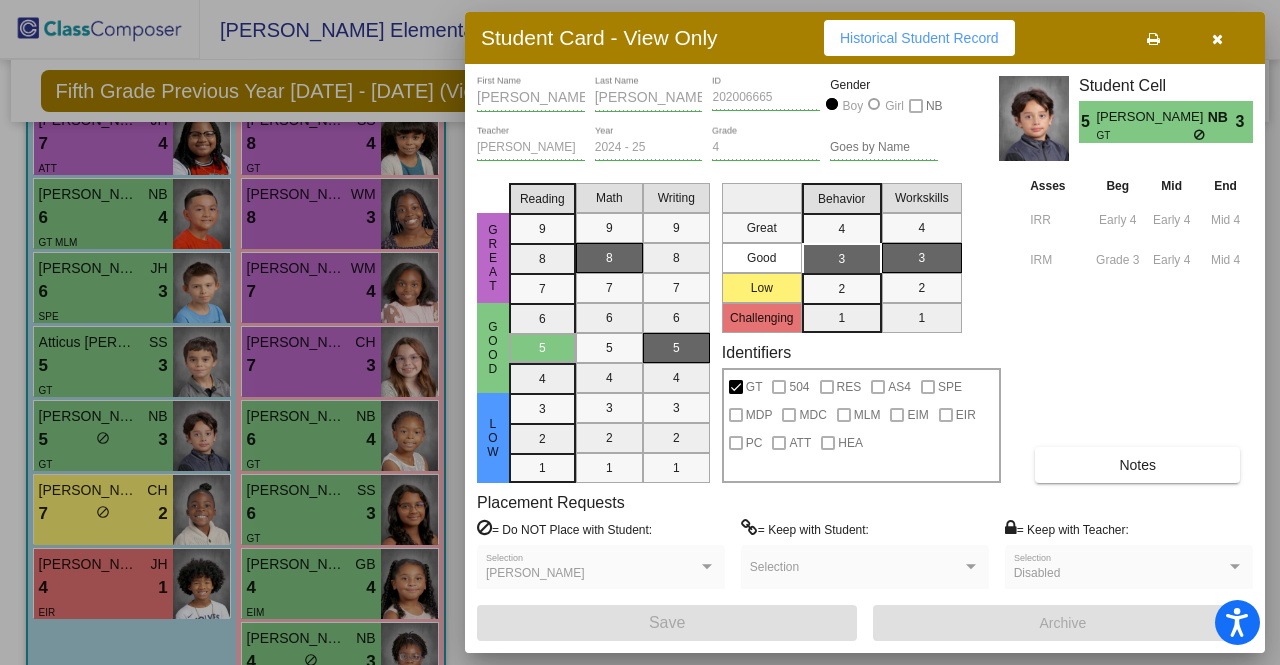 click on "Historical Student Record" at bounding box center [919, 38] 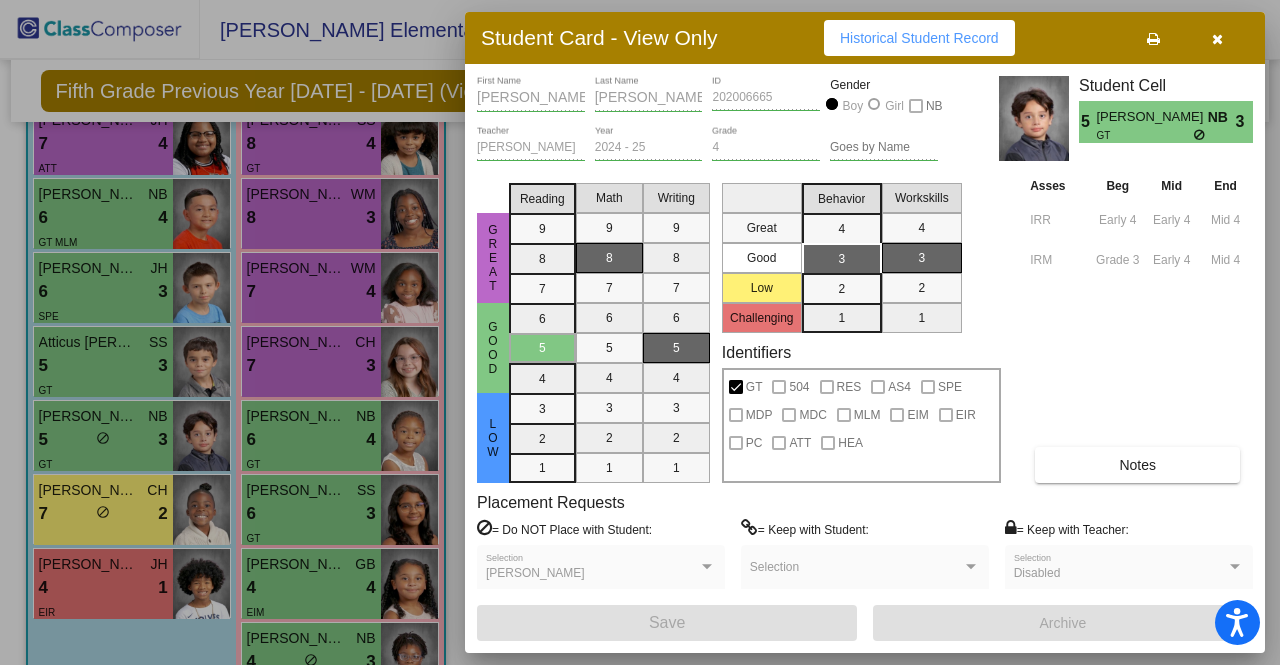 click at bounding box center [1217, 38] 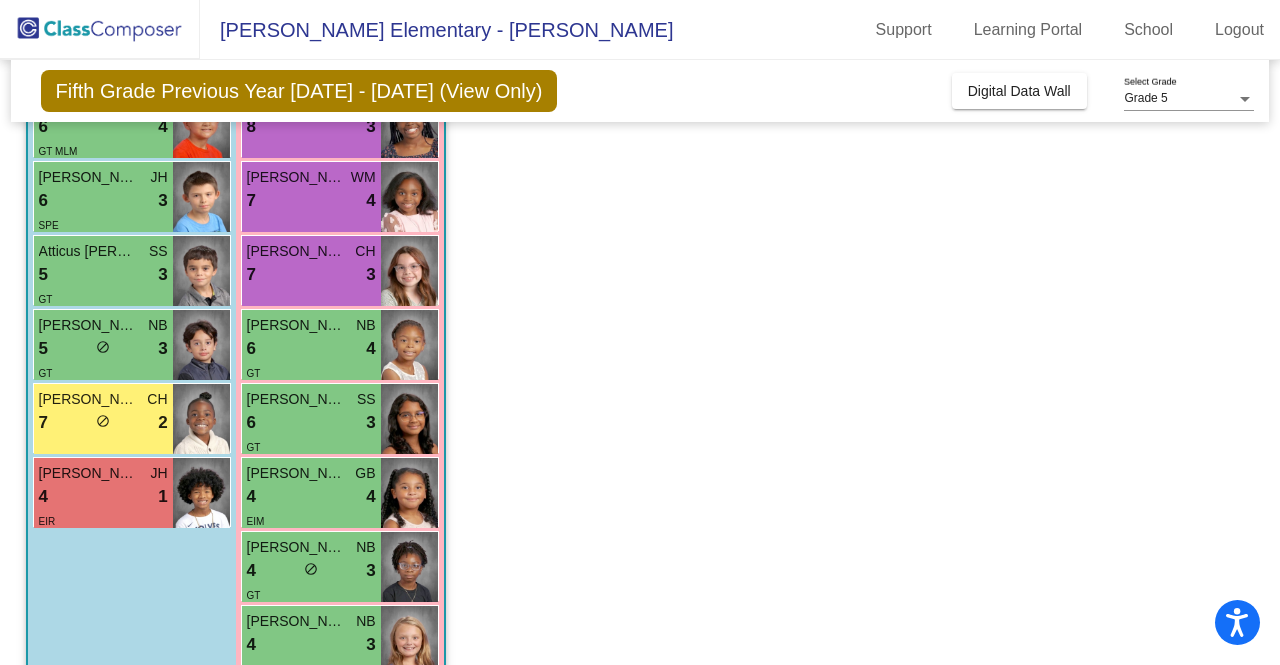 scroll, scrollTop: 548, scrollLeft: 0, axis: vertical 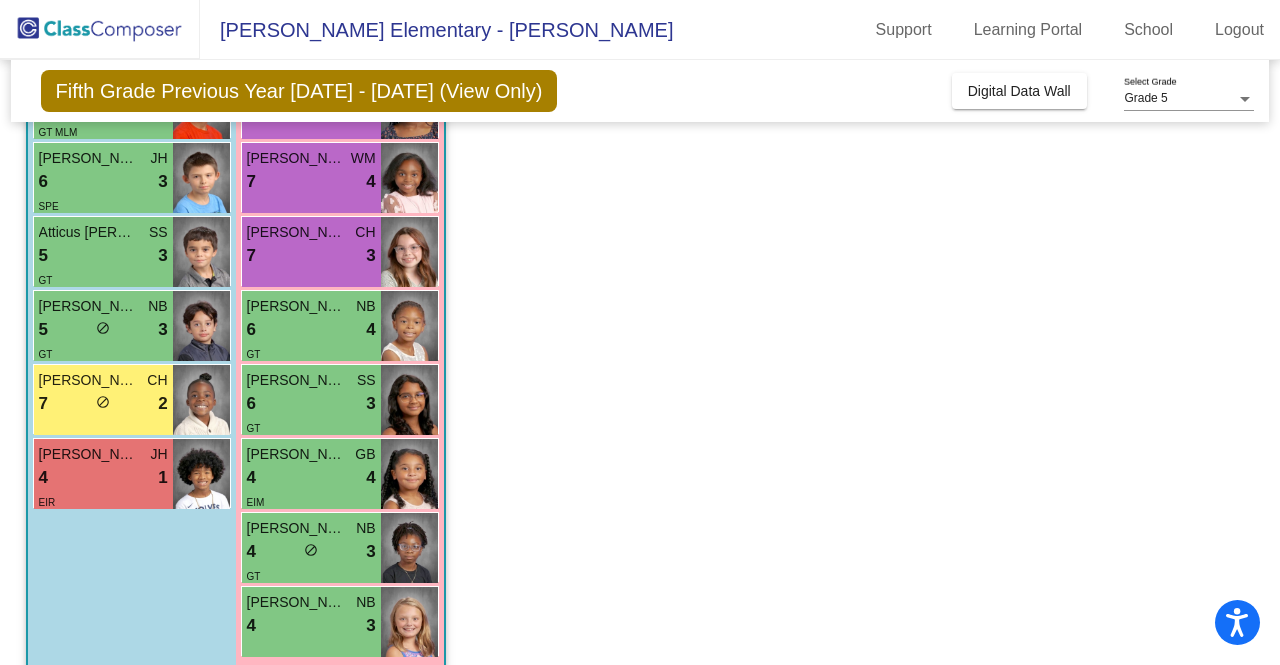 click on "7 lock do_not_disturb_alt 2" at bounding box center [103, 404] 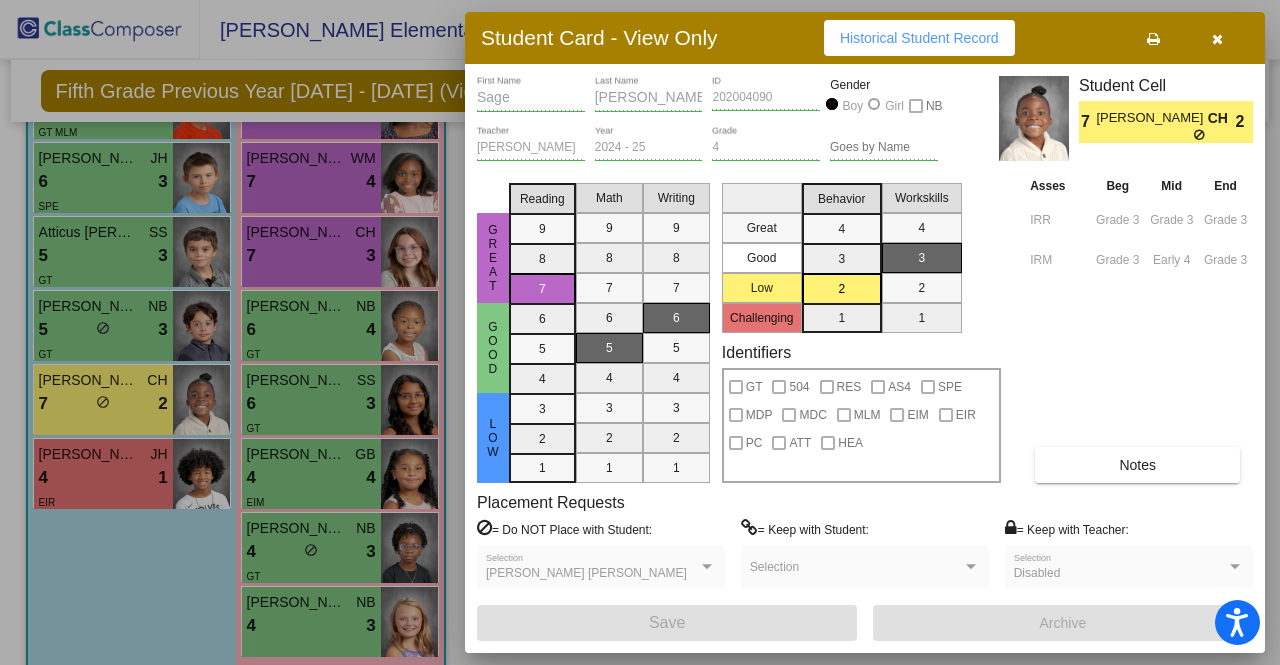 click on "Historical Student Record" at bounding box center (919, 38) 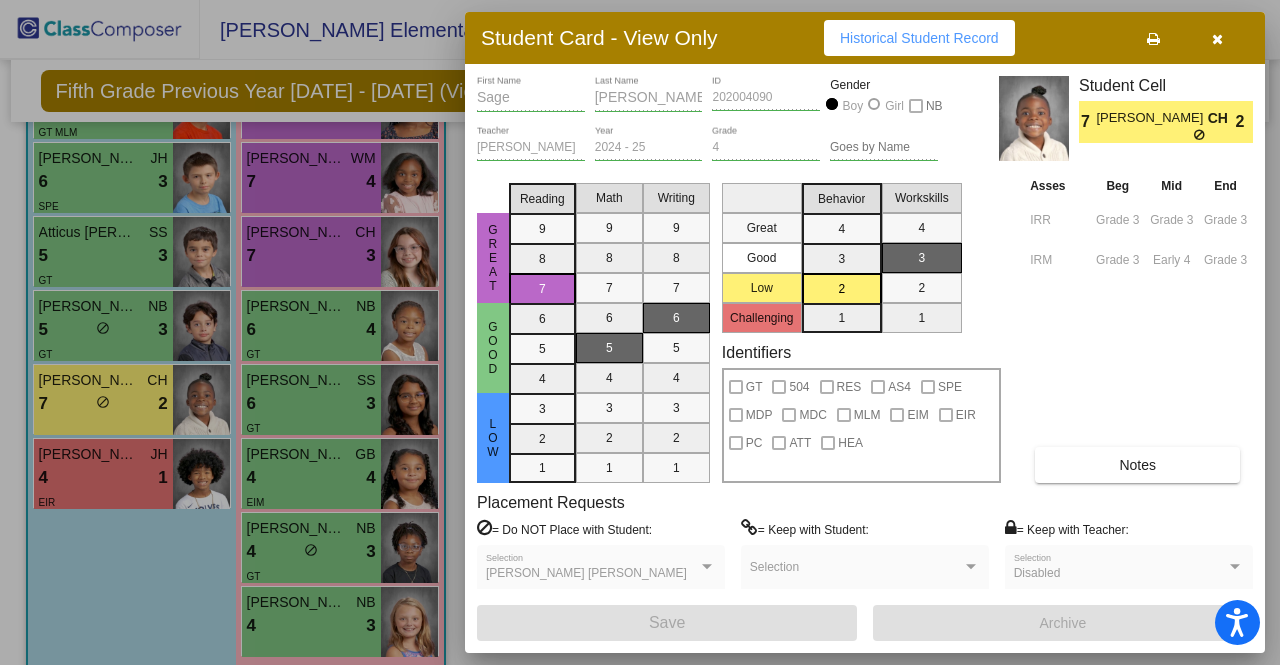 click at bounding box center (1217, 39) 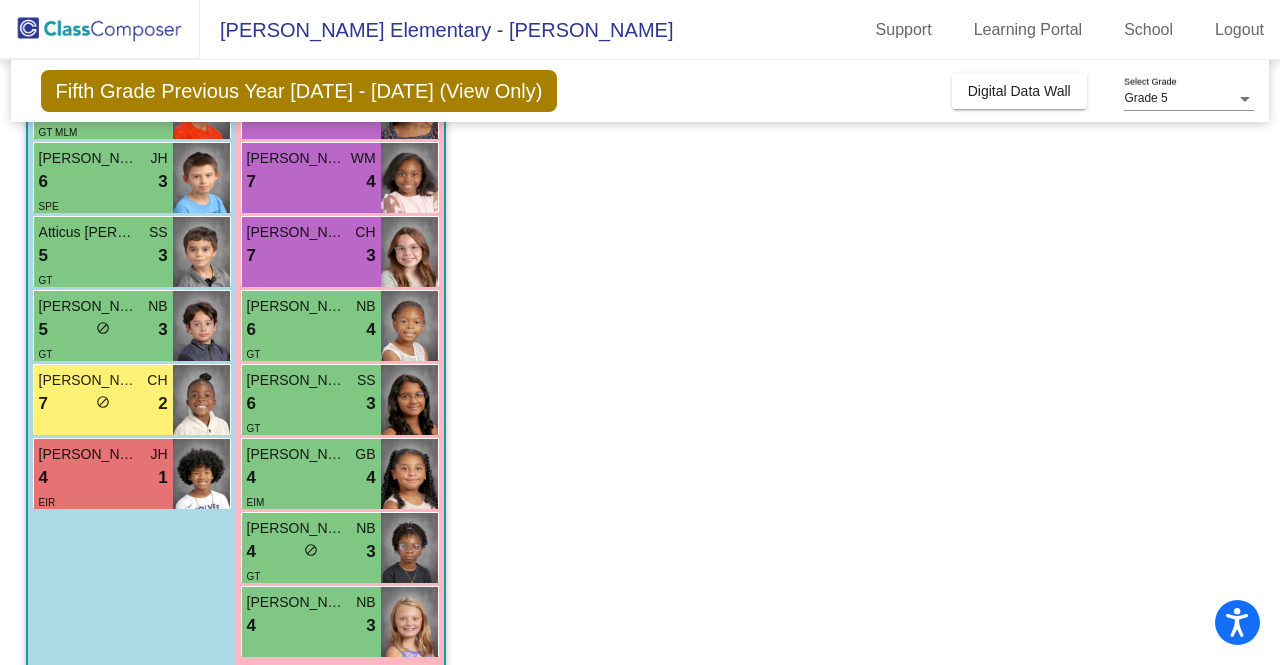 click at bounding box center [201, 474] 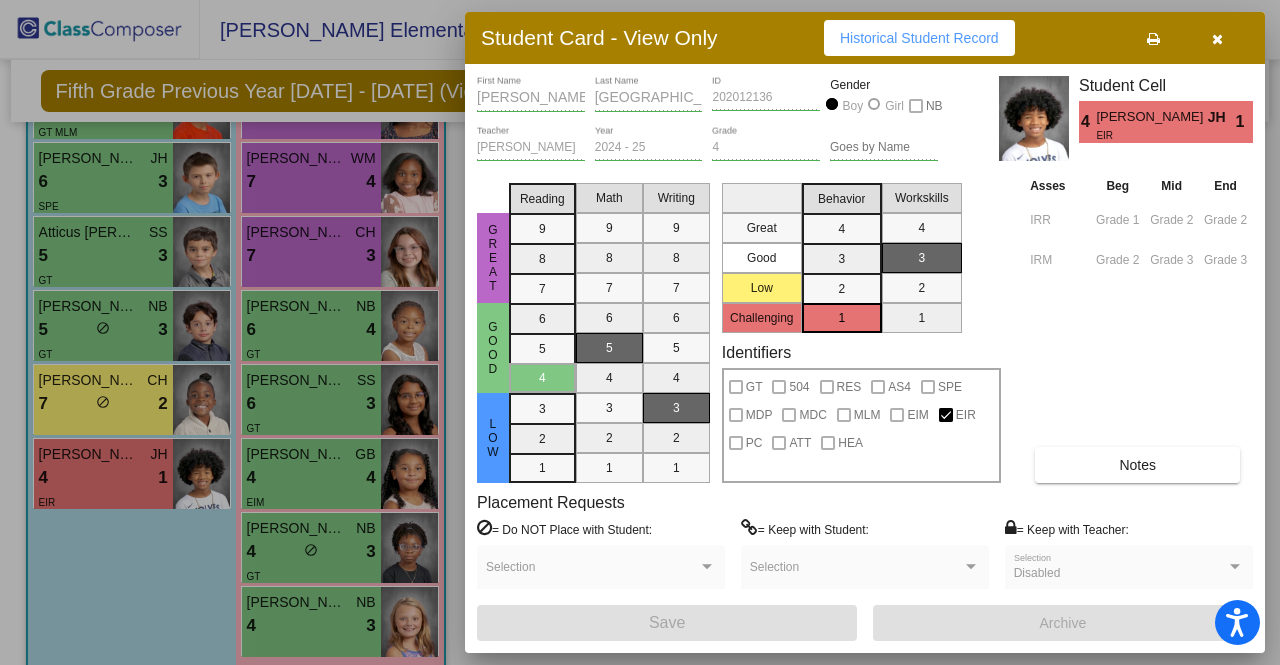 click on "Historical Student Record" at bounding box center (919, 38) 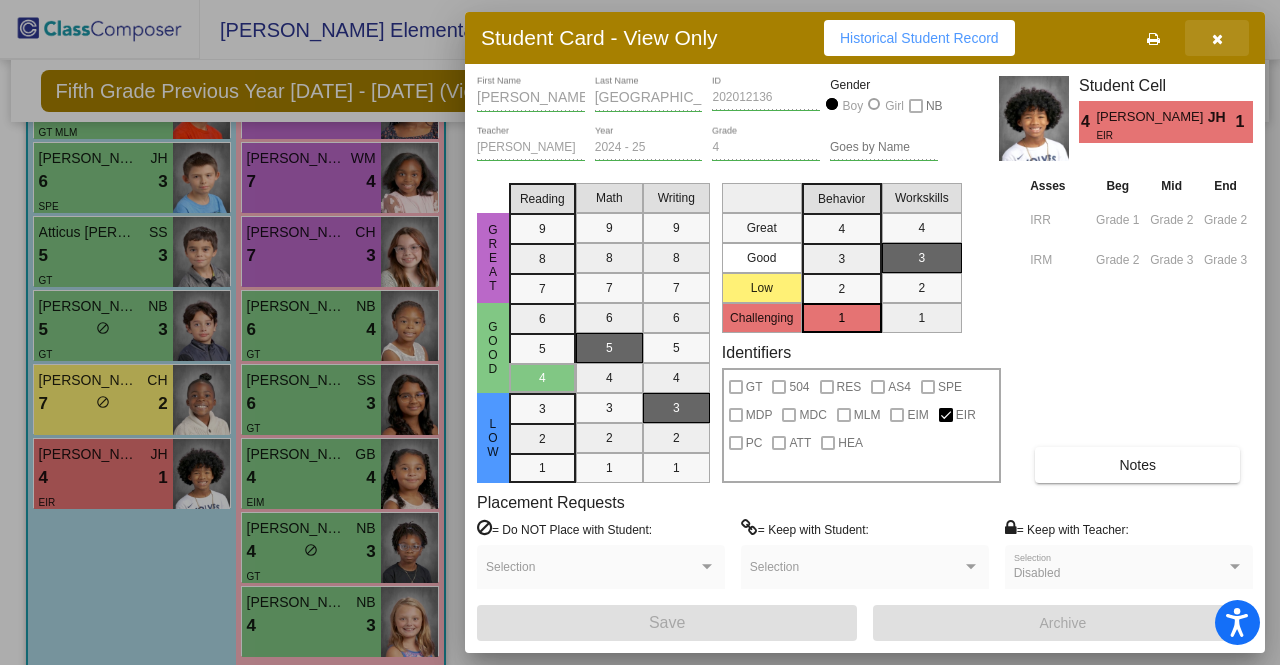 click at bounding box center (1217, 39) 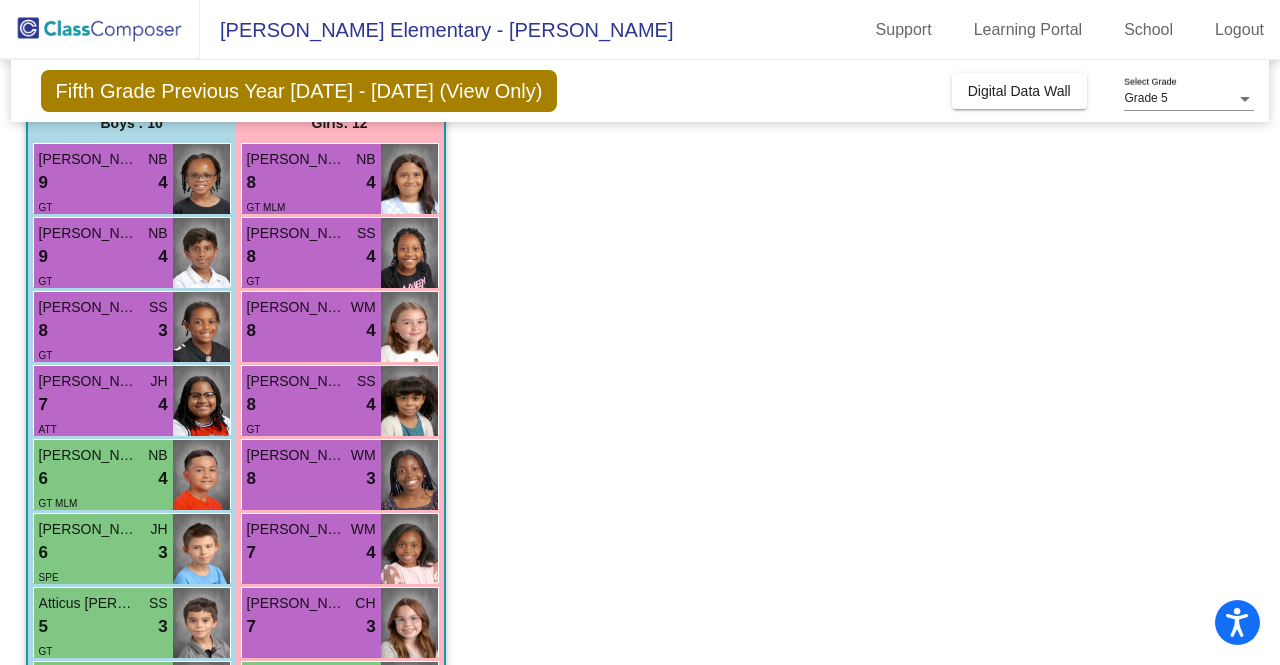 scroll, scrollTop: 0, scrollLeft: 0, axis: both 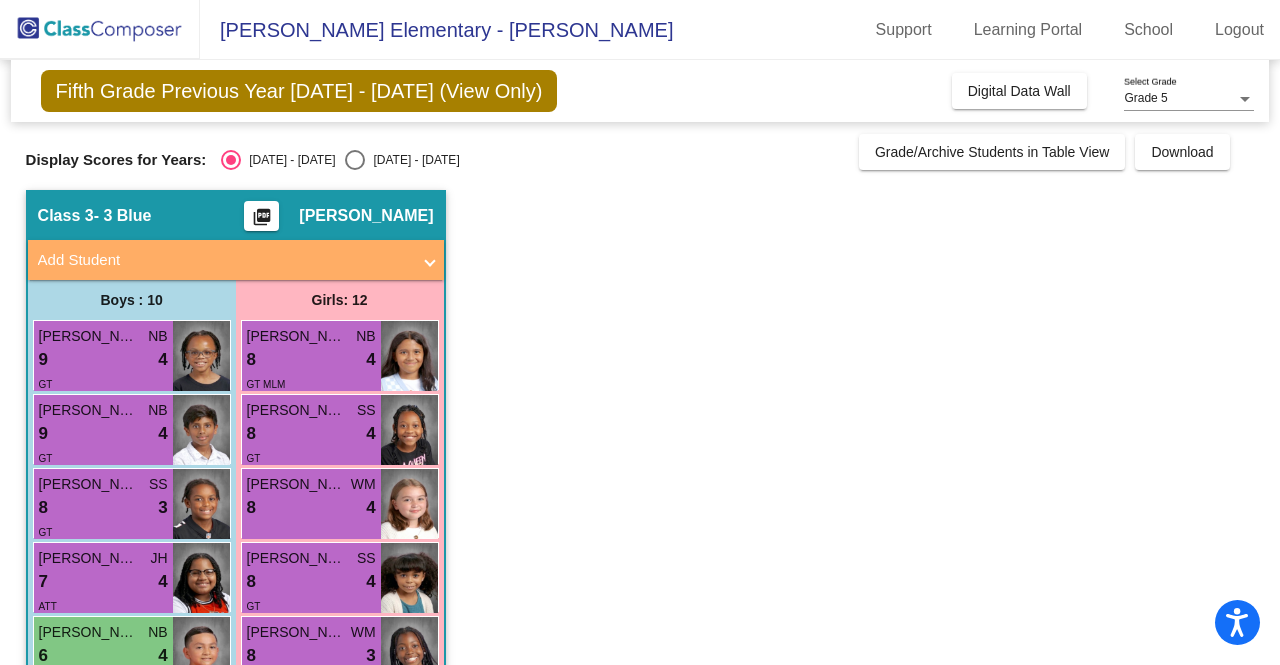 click at bounding box center [409, 356] 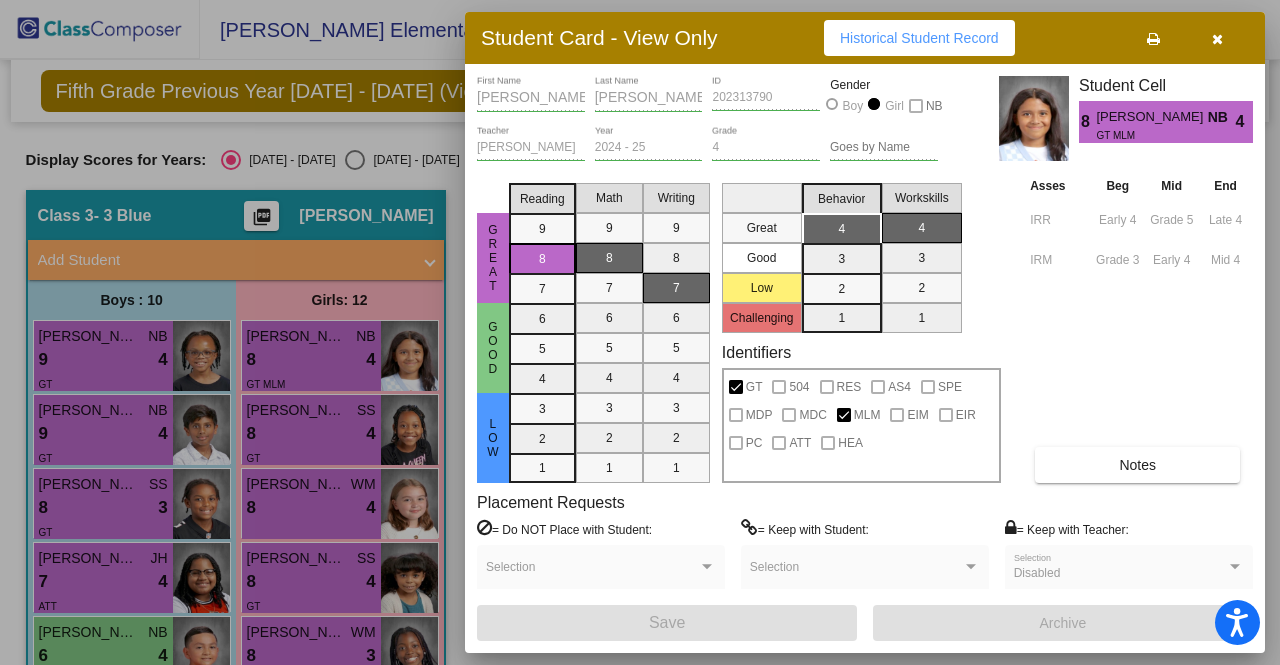 click on "Historical Student Record" at bounding box center (919, 38) 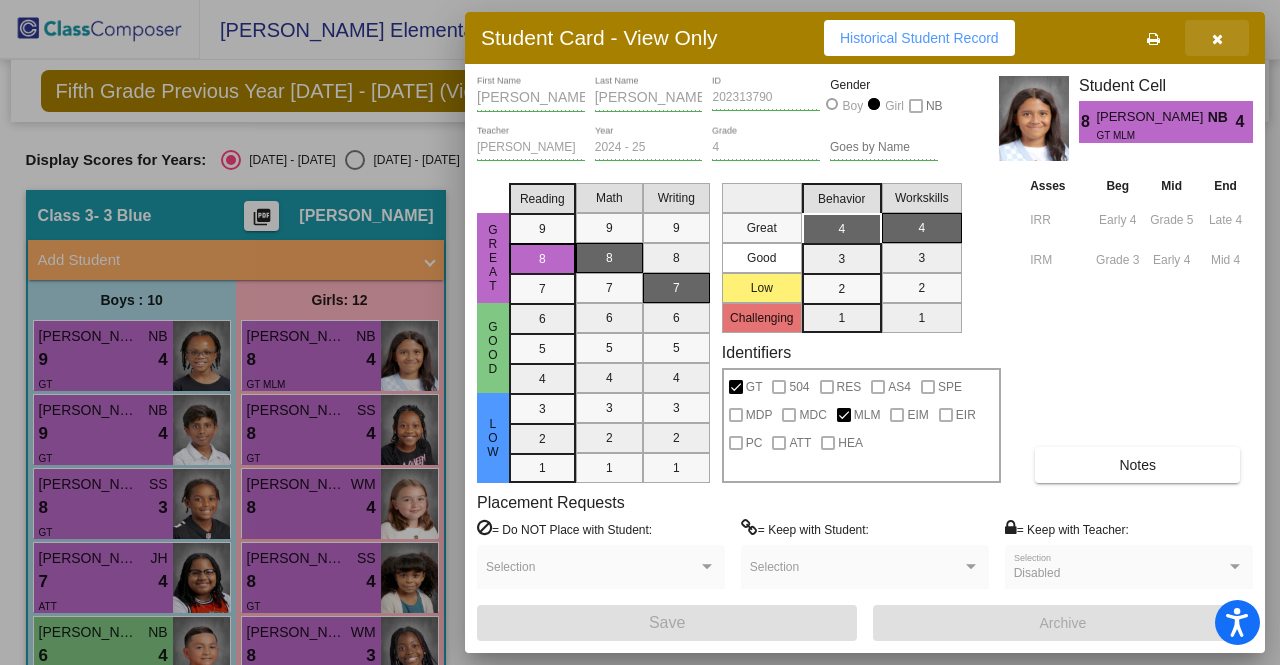 click at bounding box center [1217, 39] 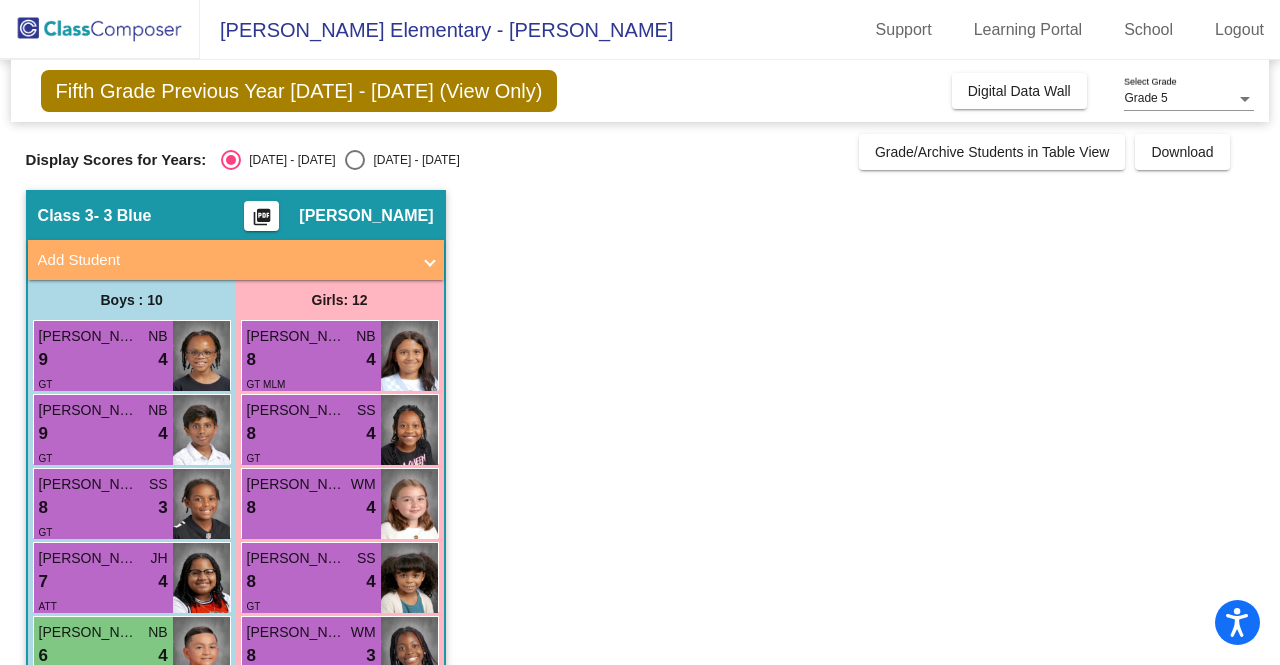 click at bounding box center [409, 430] 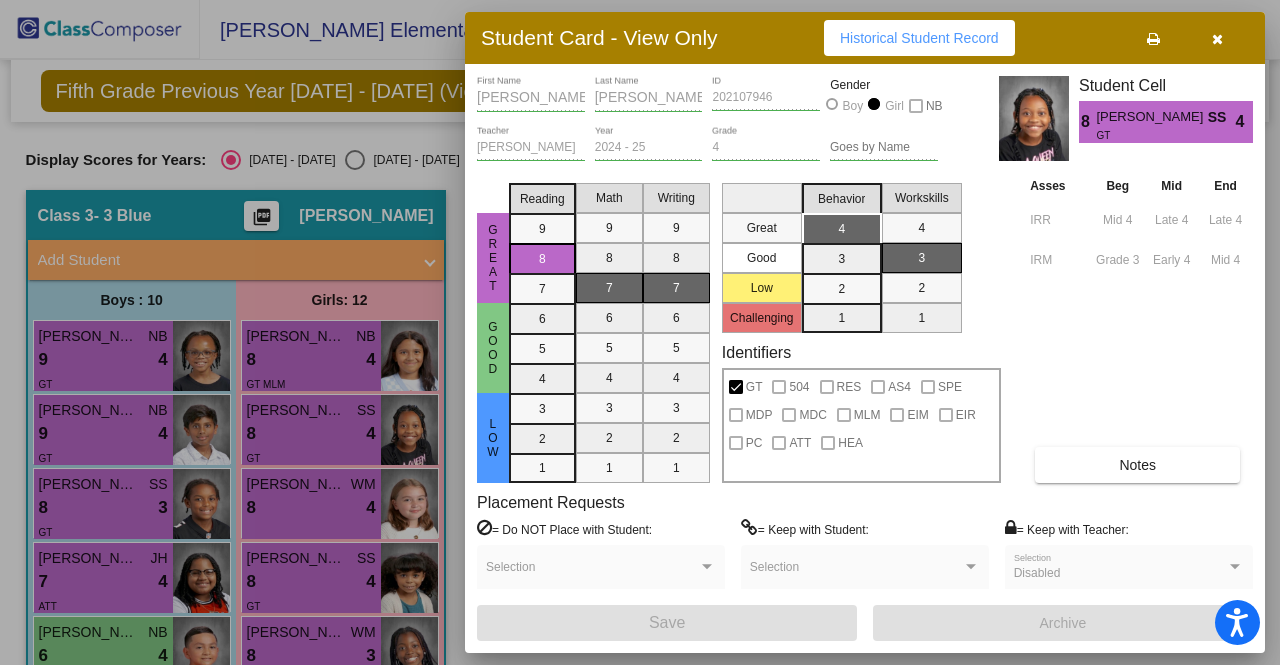 click on "Historical Student Record" at bounding box center [919, 38] 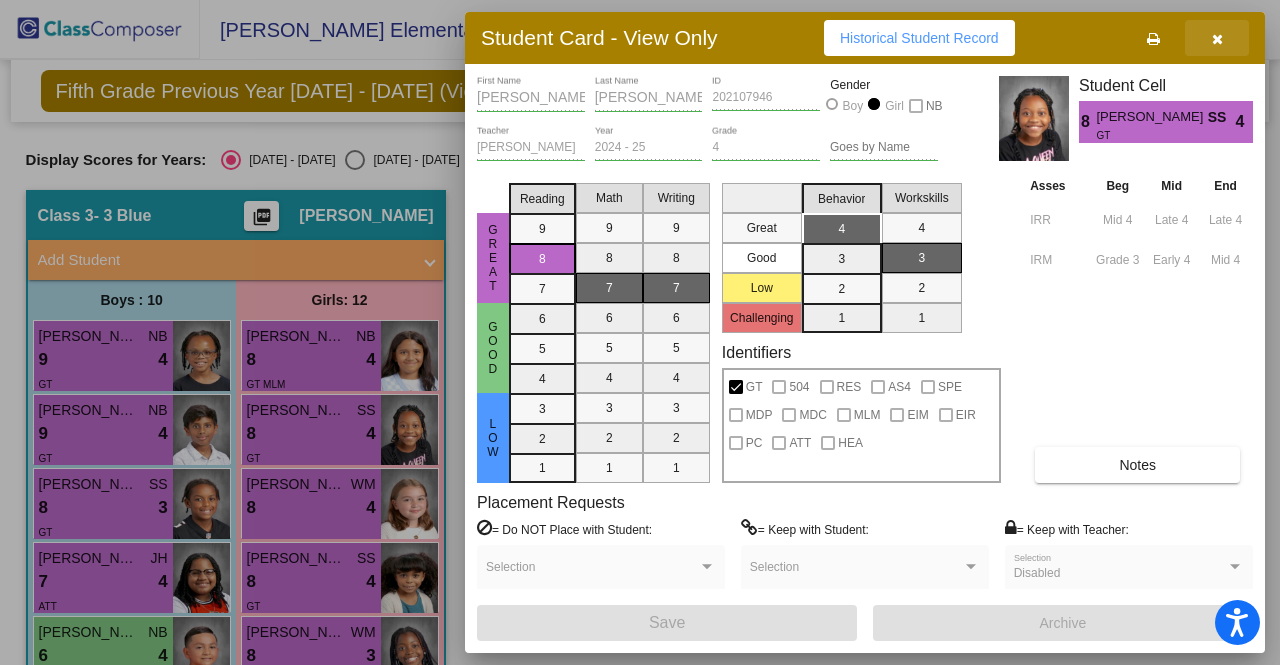 click at bounding box center [1217, 39] 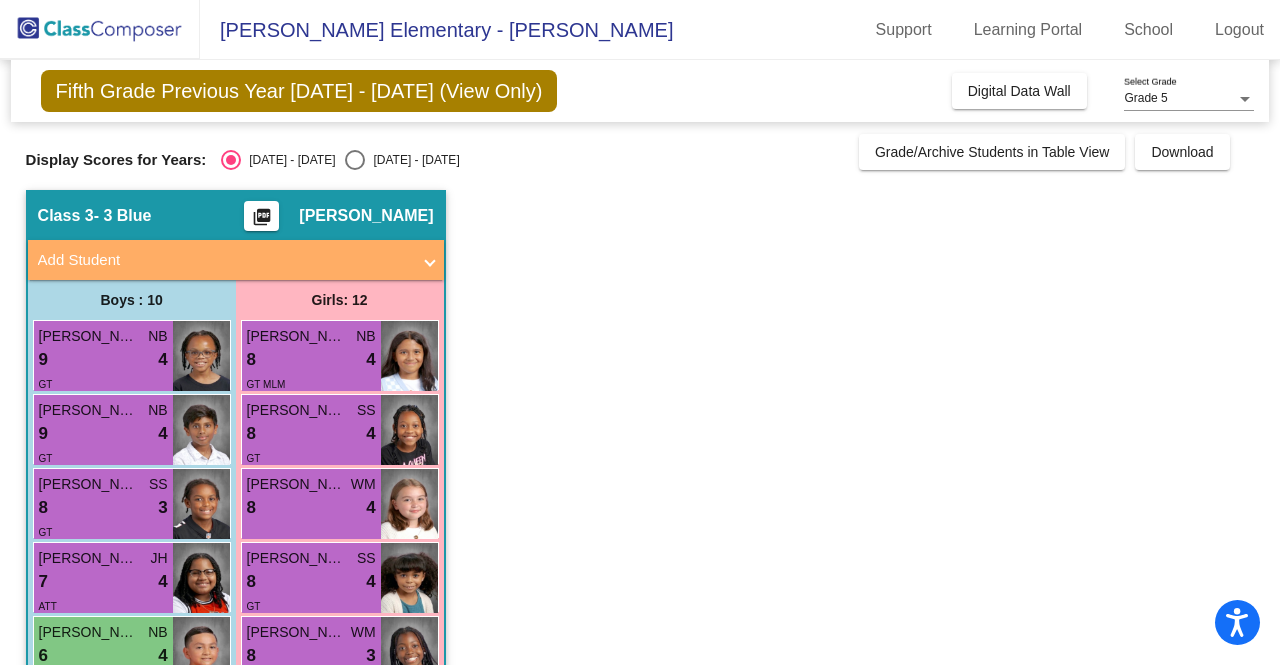 click on "[PERSON_NAME]" at bounding box center [297, 484] 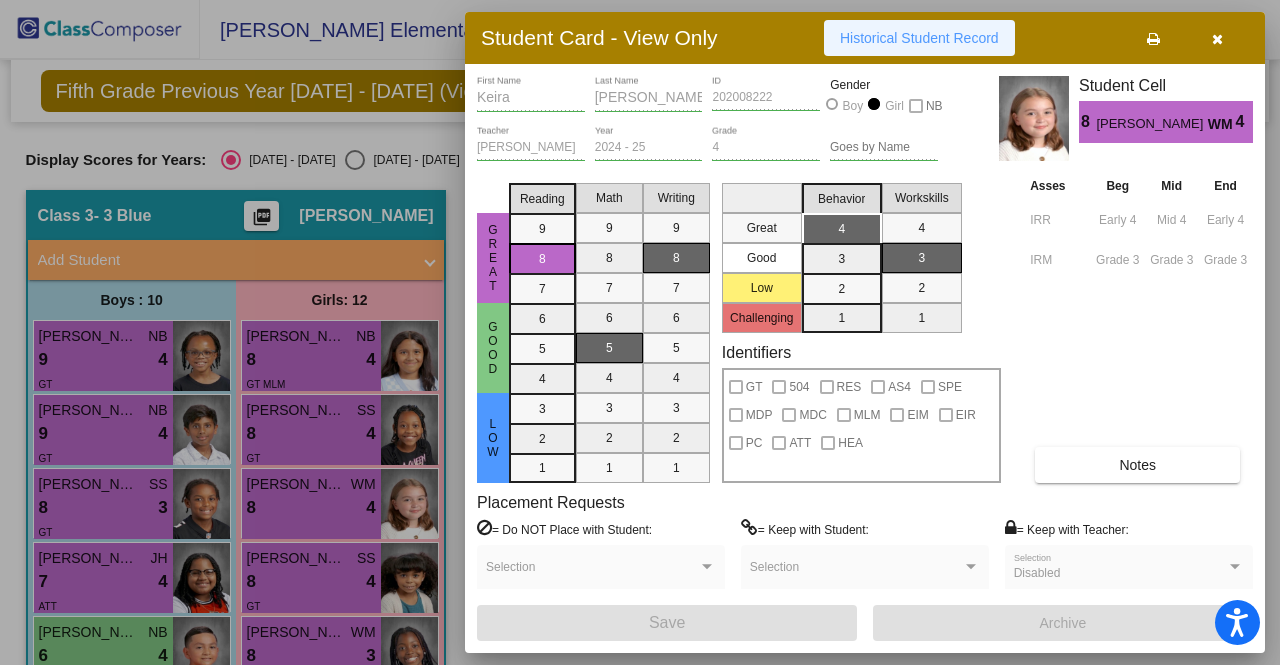 click on "Historical Student Record" at bounding box center (919, 38) 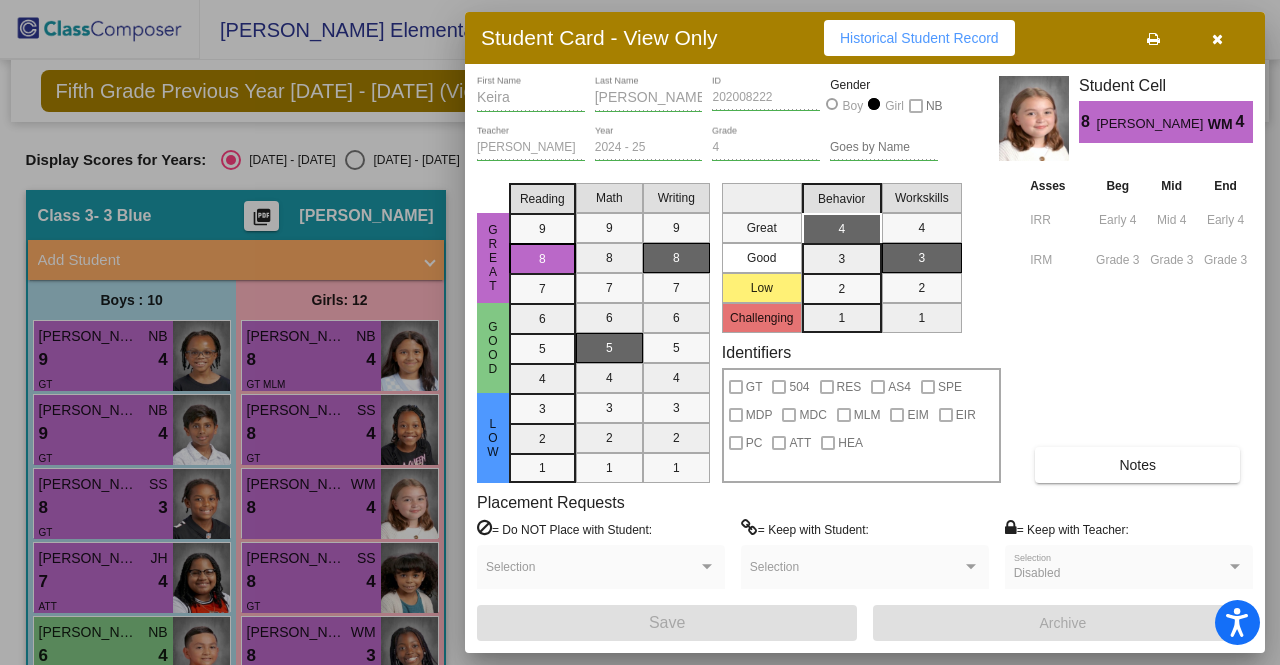 click at bounding box center (1217, 39) 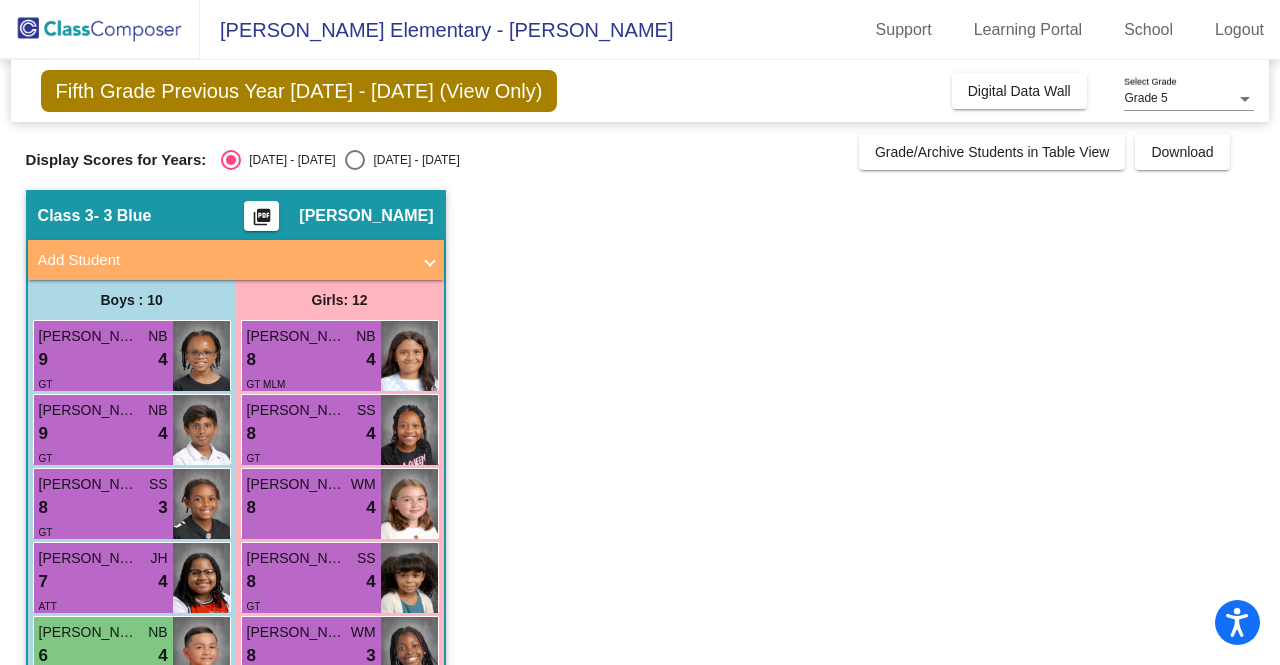 click on "8 lock do_not_disturb_alt 4" at bounding box center (311, 582) 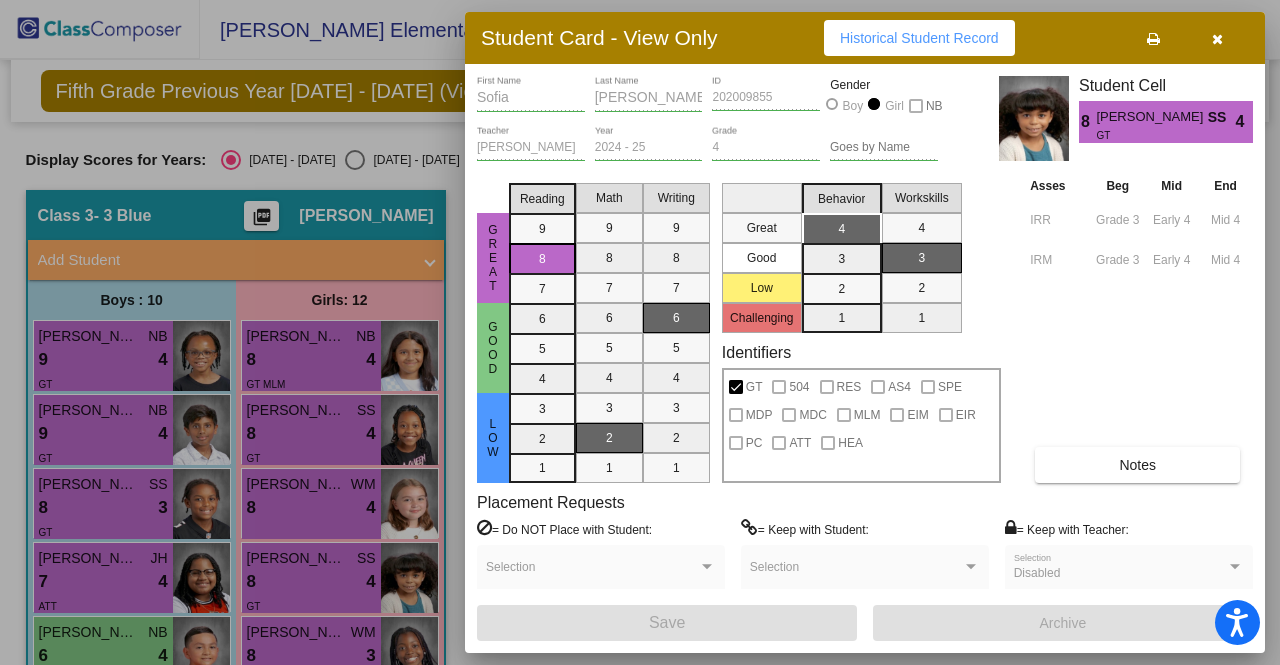 click on "Historical Student Record" at bounding box center [919, 38] 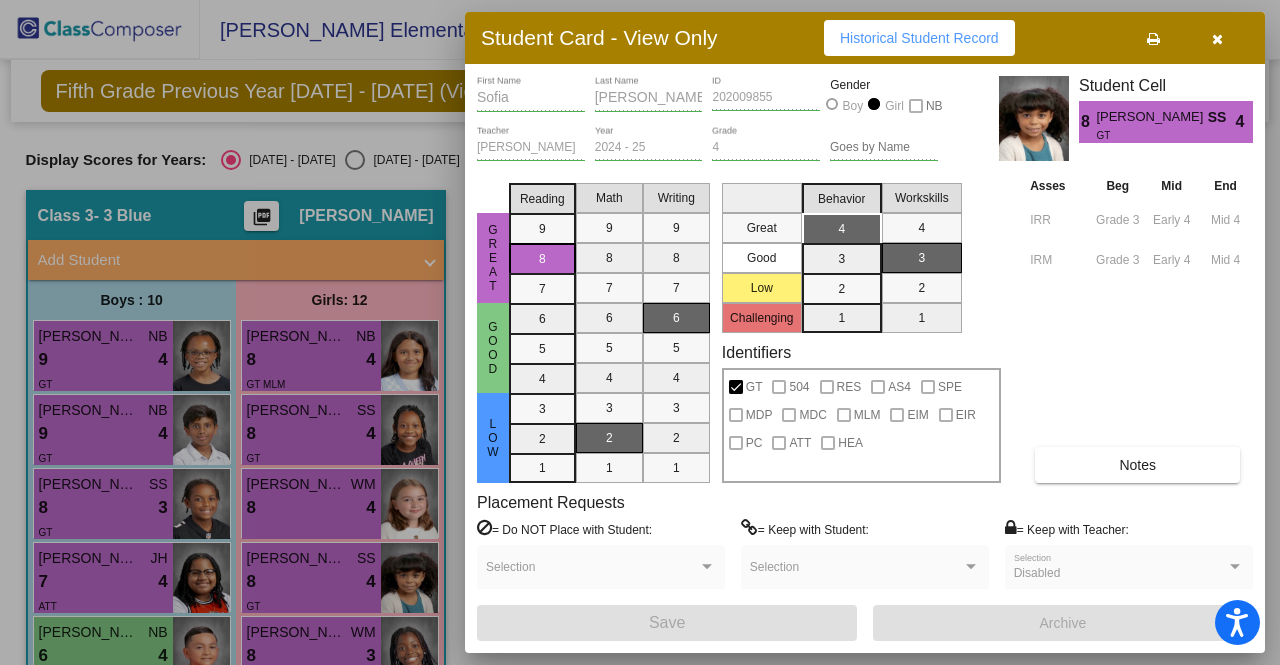 click at bounding box center [1217, 39] 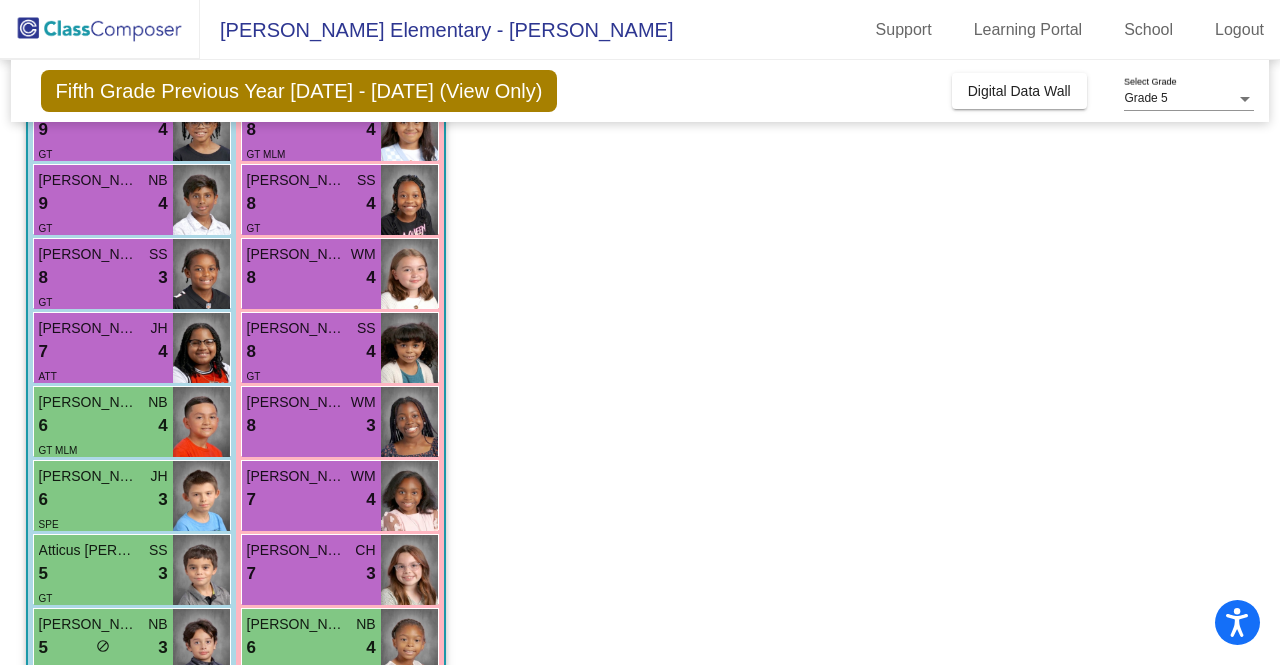 scroll, scrollTop: 230, scrollLeft: 0, axis: vertical 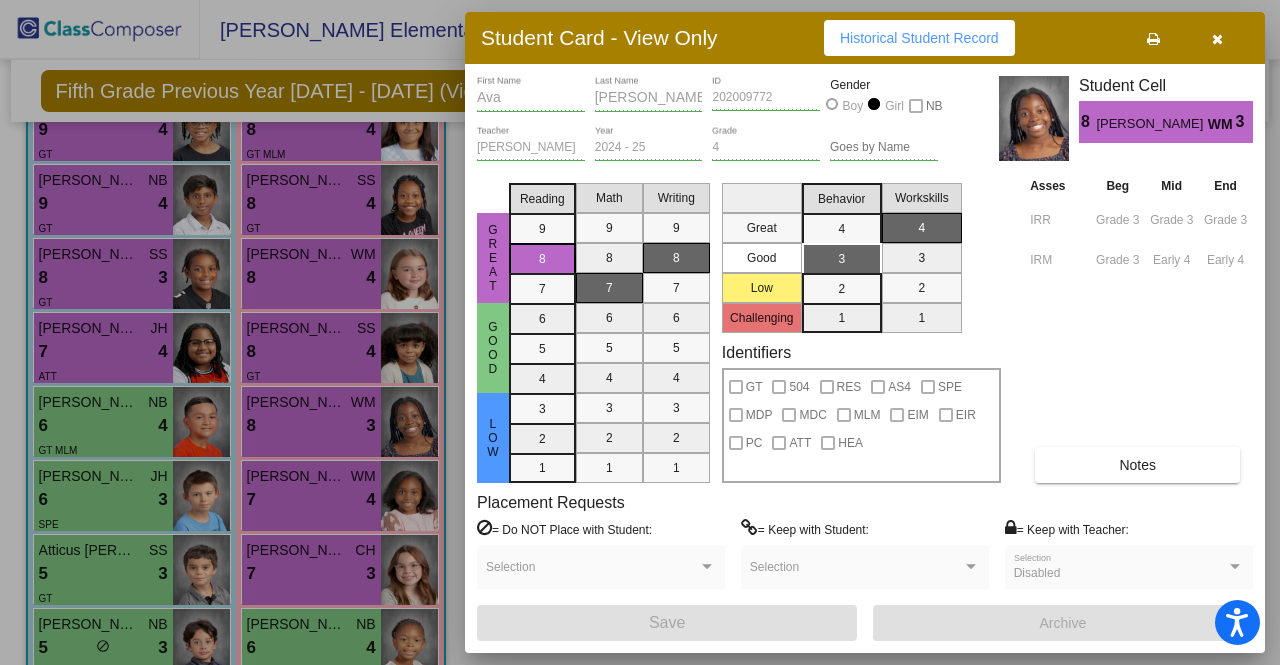 click on "Historical Student Record" at bounding box center (919, 38) 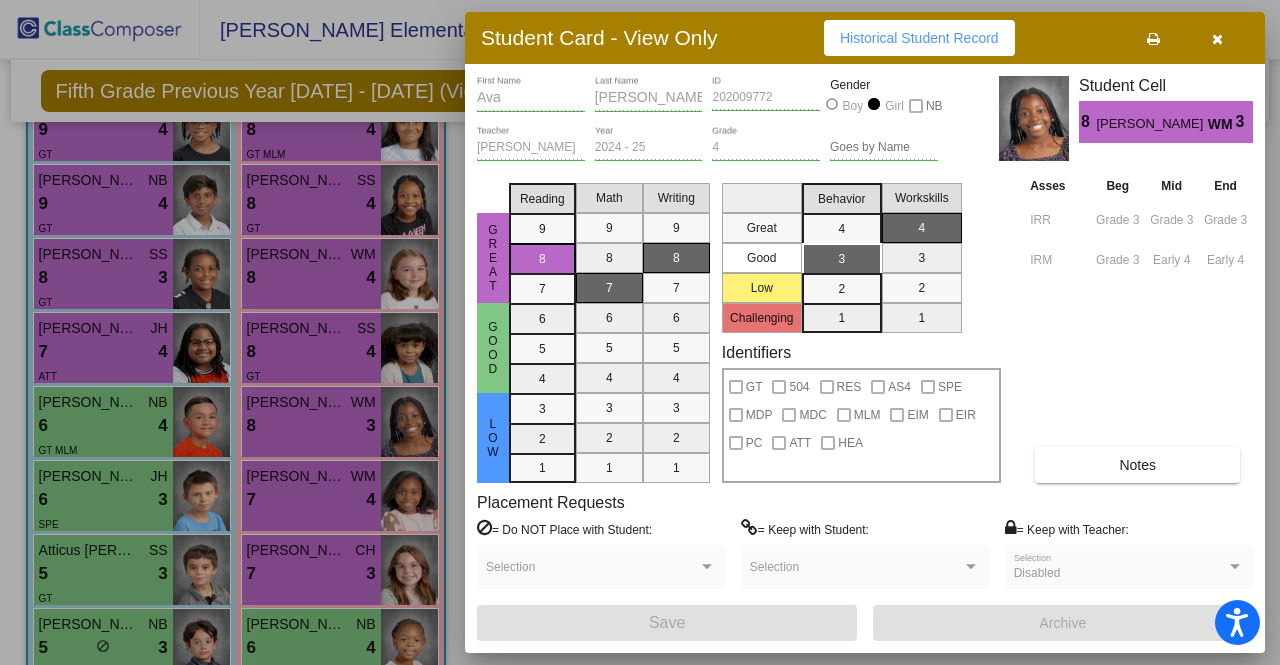 click at bounding box center [1217, 39] 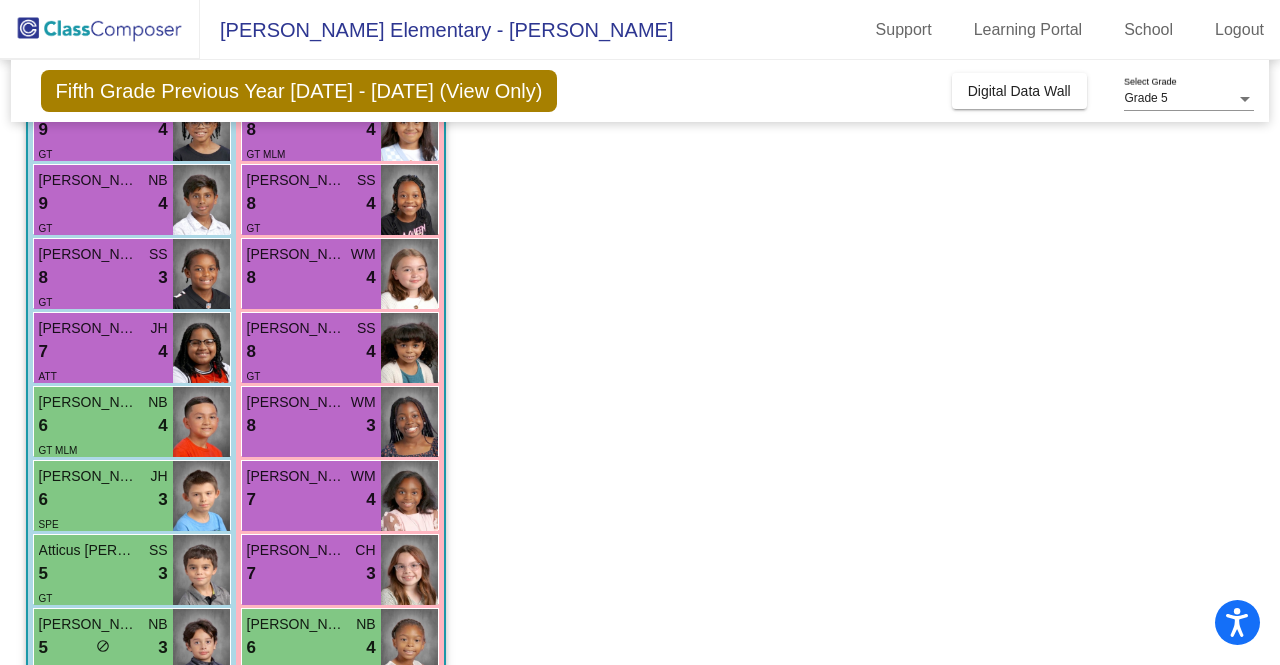 click on "7 lock do_not_disturb_alt 4" at bounding box center (311, 500) 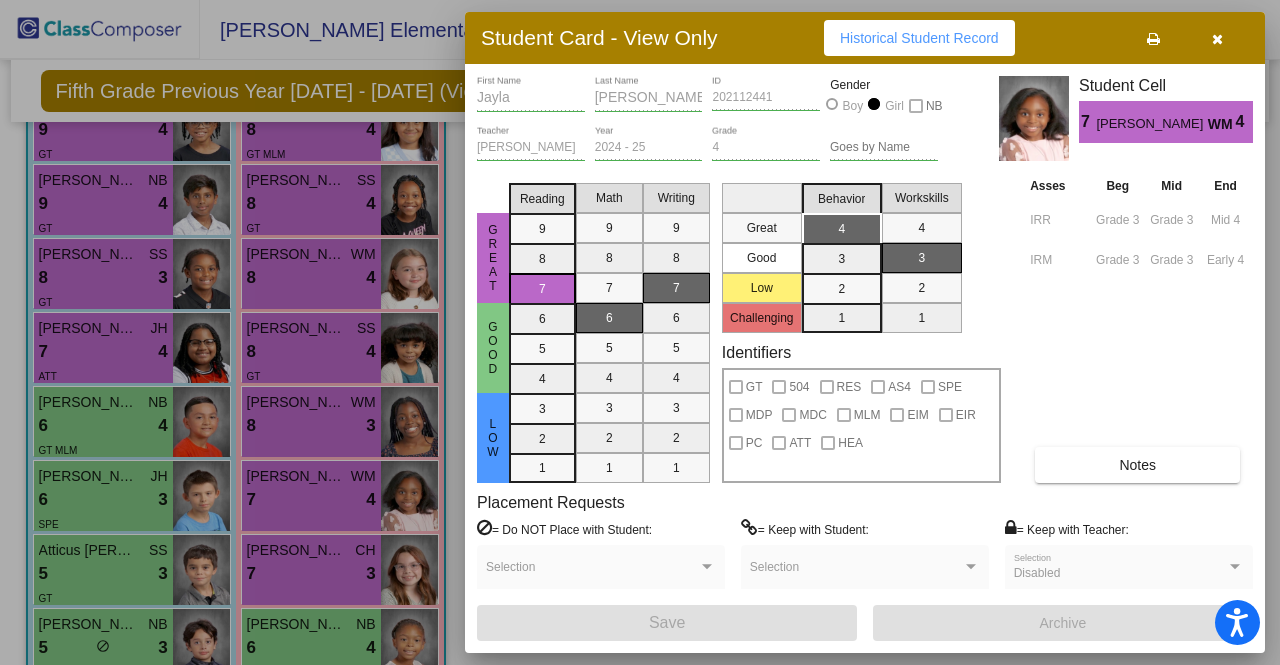 click on "Historical Student Record" at bounding box center (919, 38) 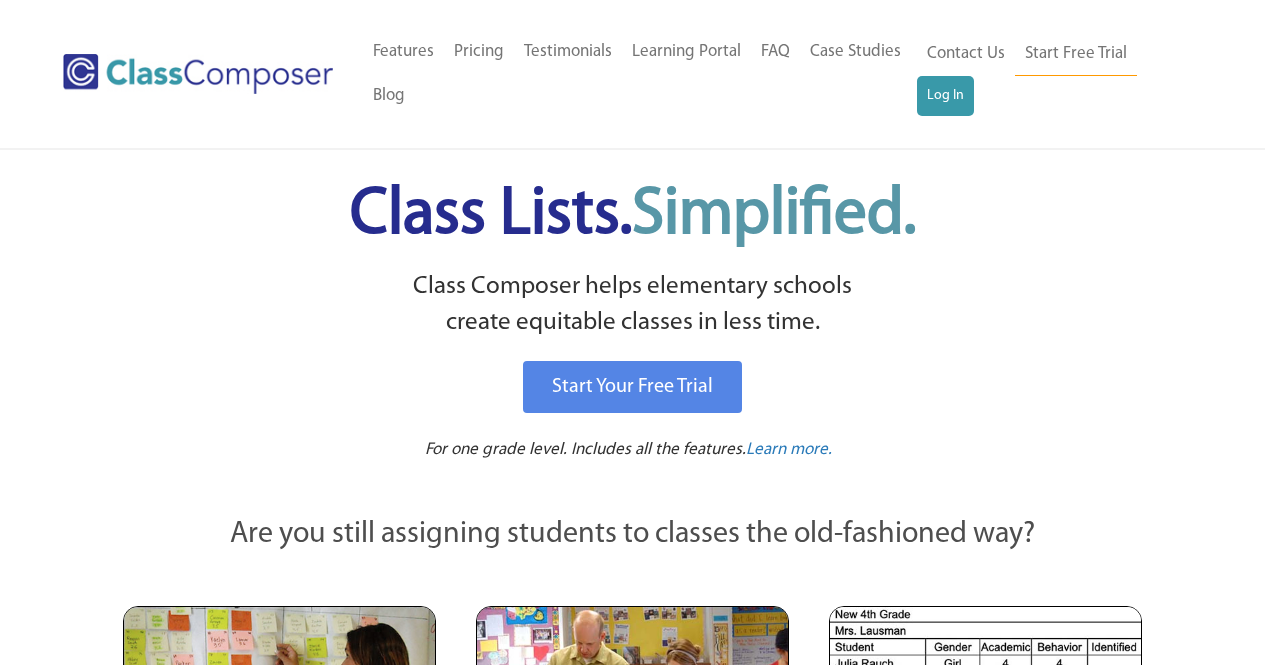 scroll, scrollTop: 0, scrollLeft: 0, axis: both 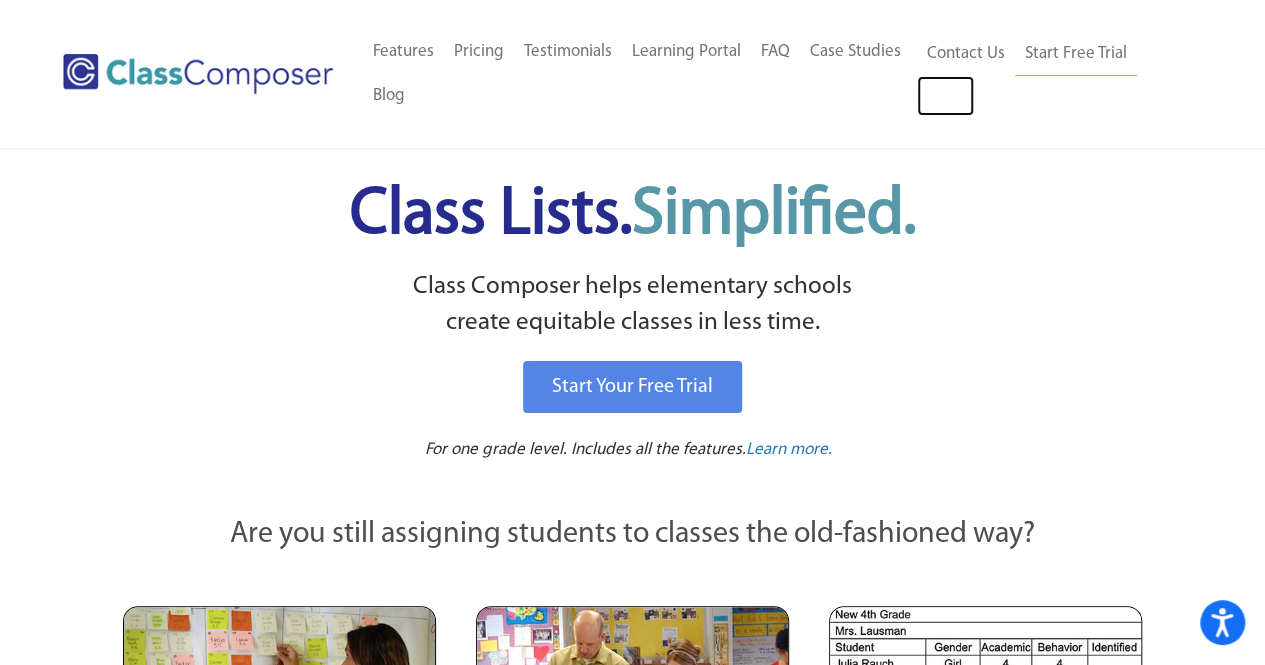 click on "Log In" at bounding box center [945, 96] 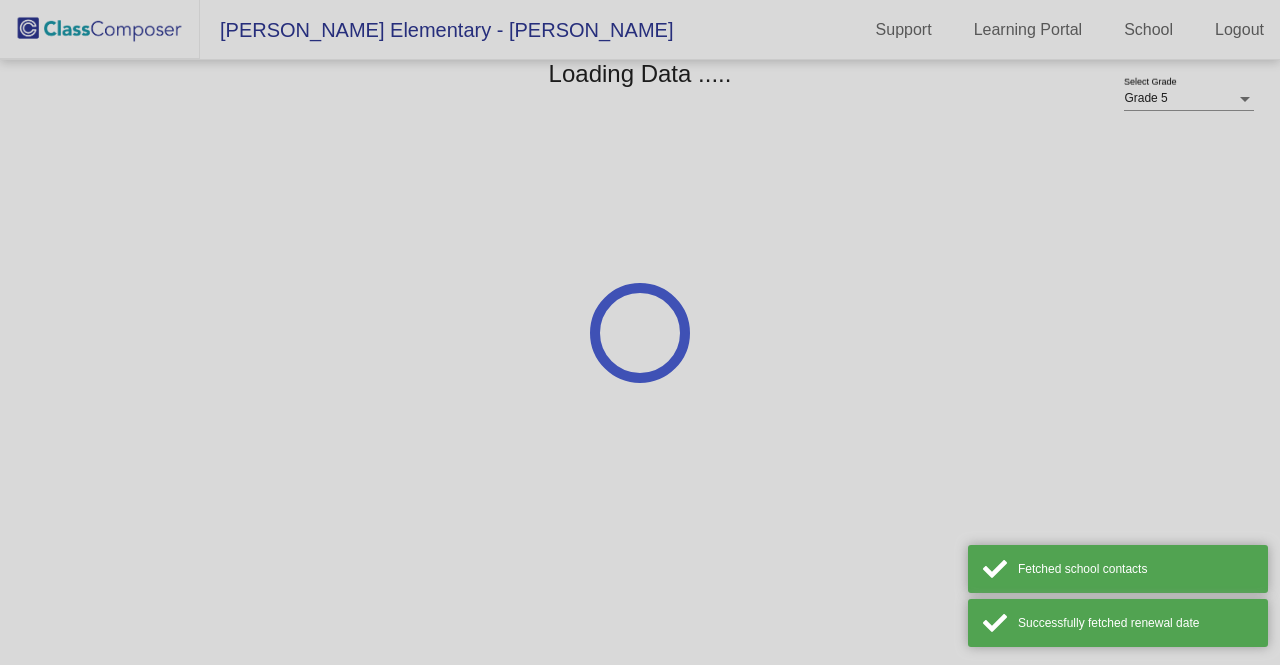 scroll, scrollTop: 0, scrollLeft: 0, axis: both 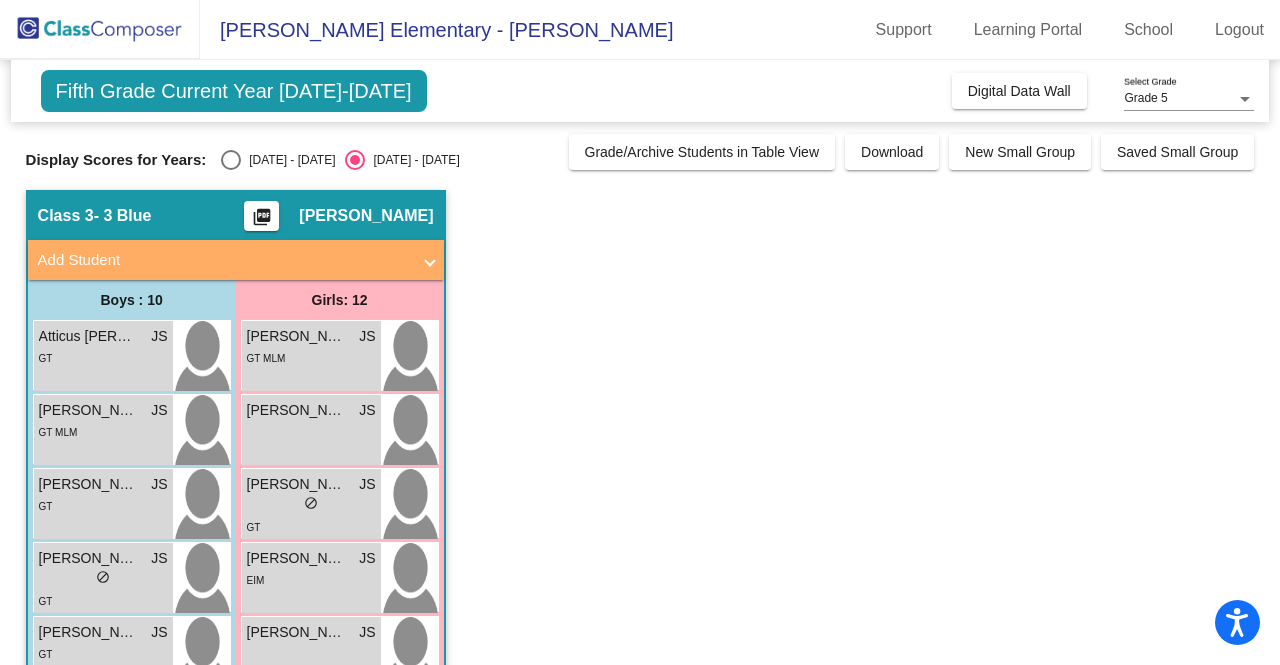 click at bounding box center (231, 160) 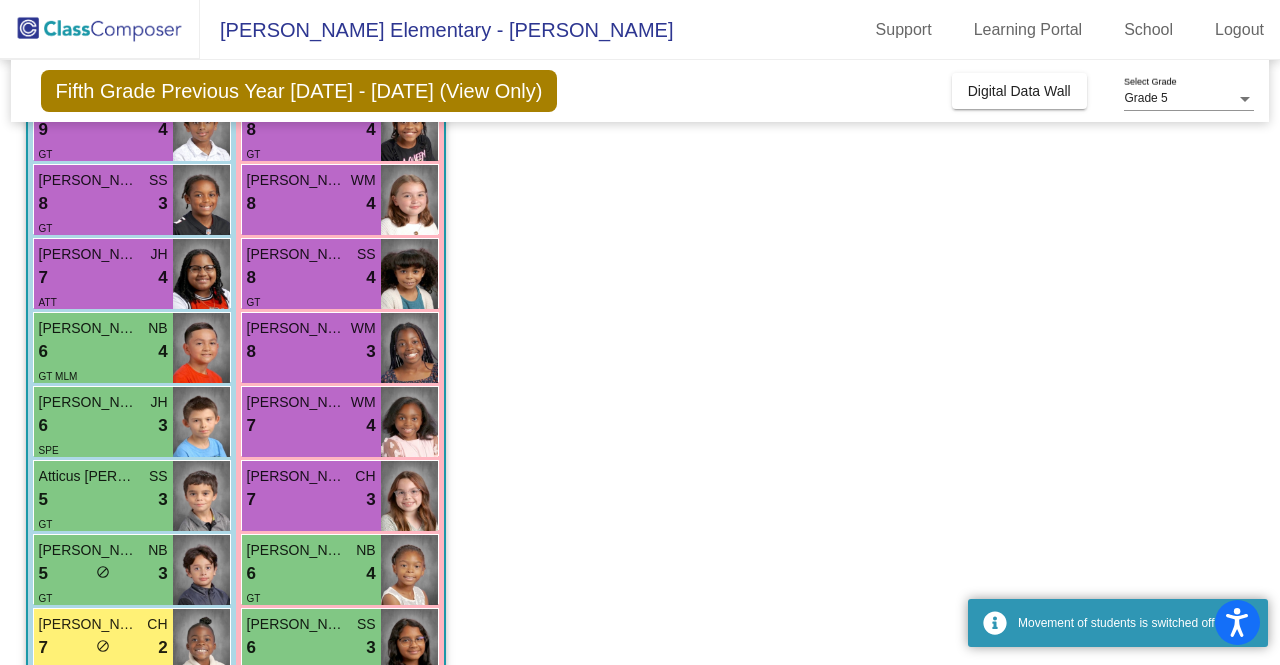 scroll, scrollTop: 311, scrollLeft: 0, axis: vertical 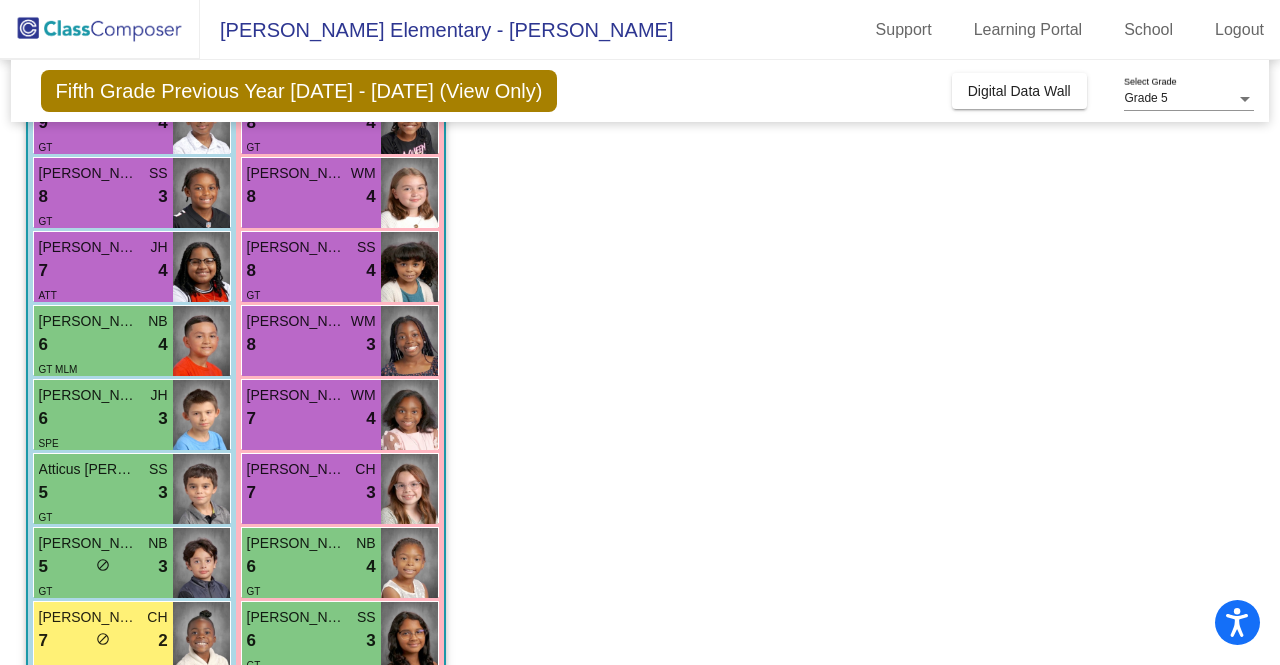 click on "7 lock do_not_disturb_alt 3" at bounding box center (311, 493) 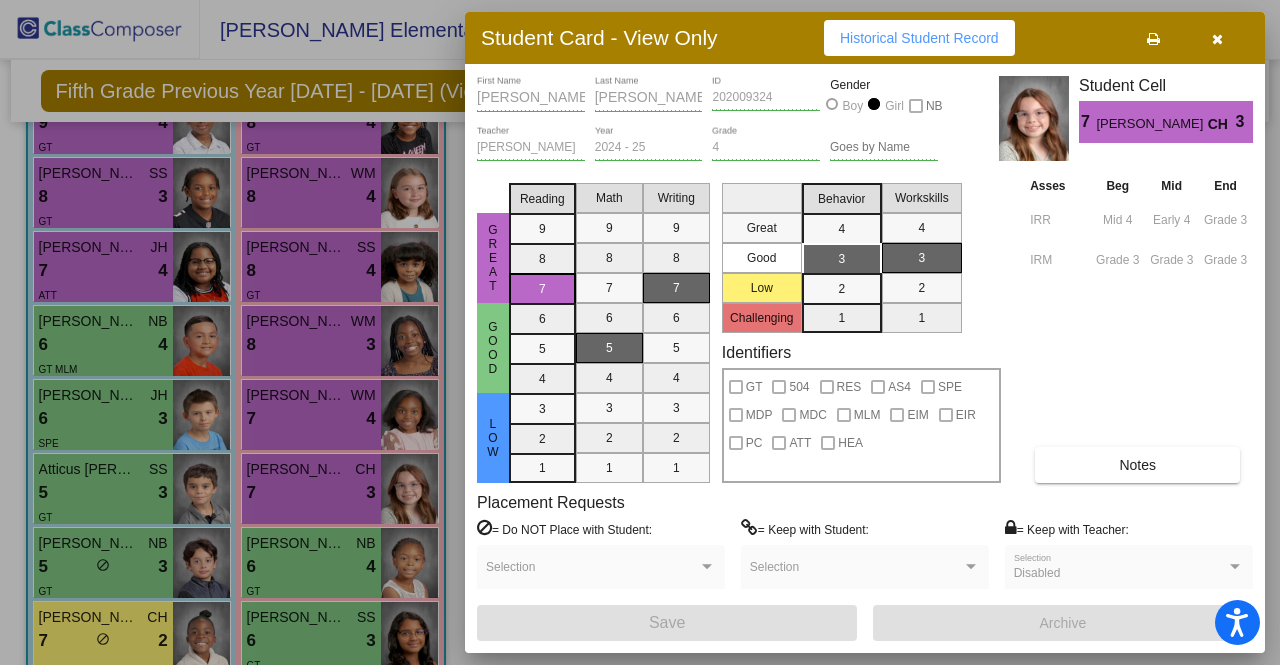 click on "Historical Student Record" at bounding box center [919, 38] 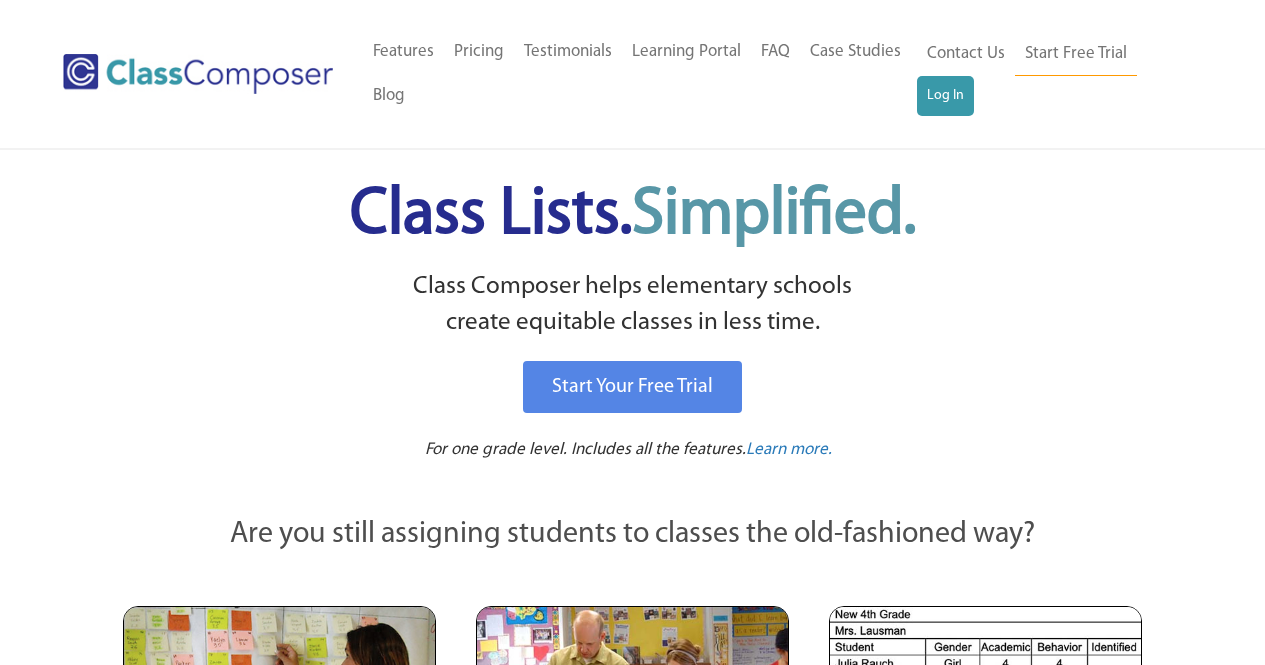 scroll, scrollTop: 0, scrollLeft: 0, axis: both 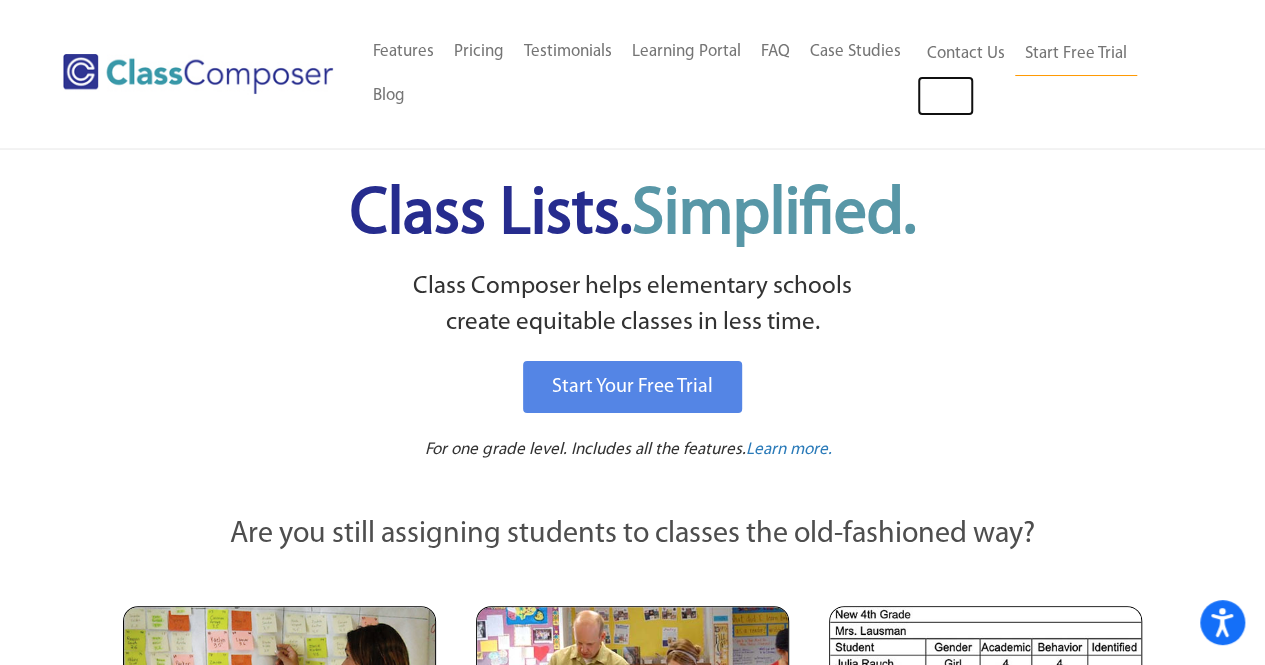 click on "Log In" at bounding box center [945, 96] 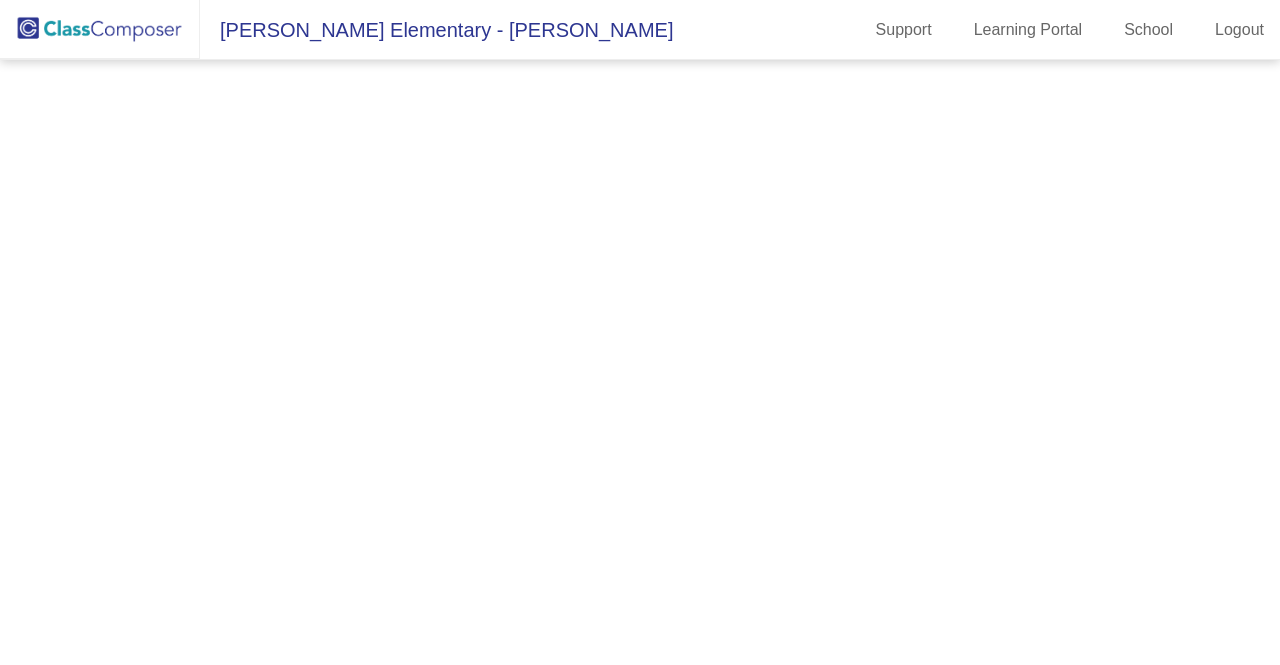 scroll, scrollTop: 0, scrollLeft: 0, axis: both 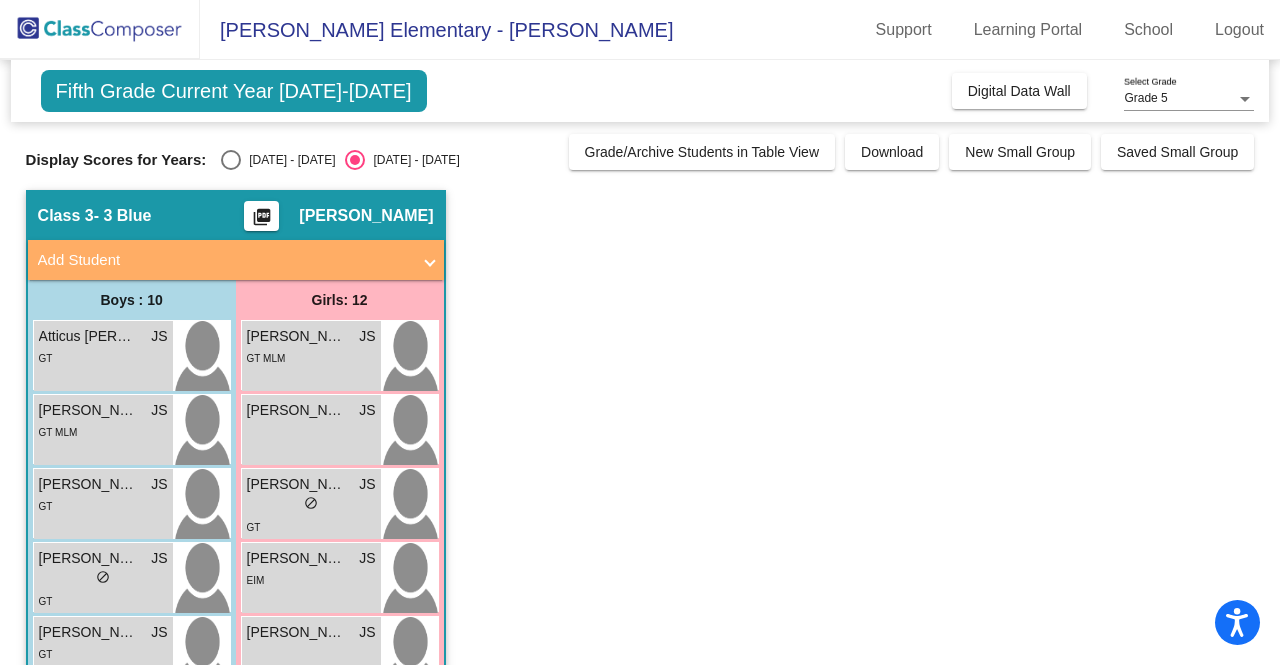 click at bounding box center (231, 160) 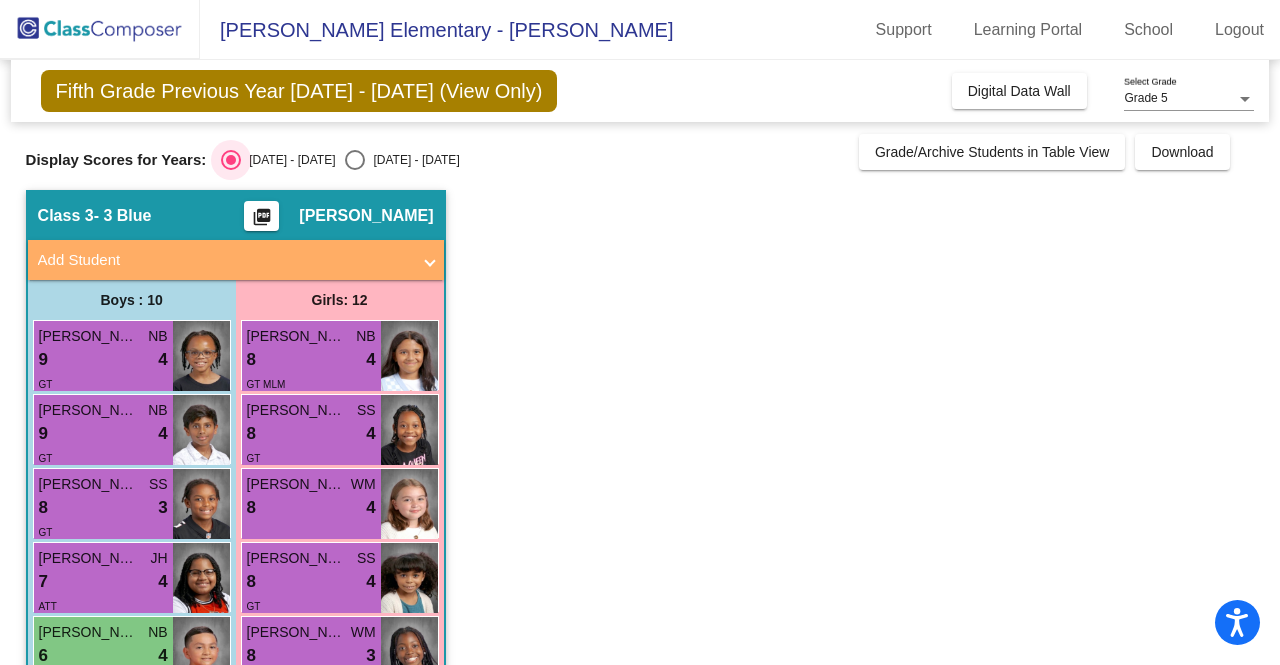 click on "picture_as_pdf" 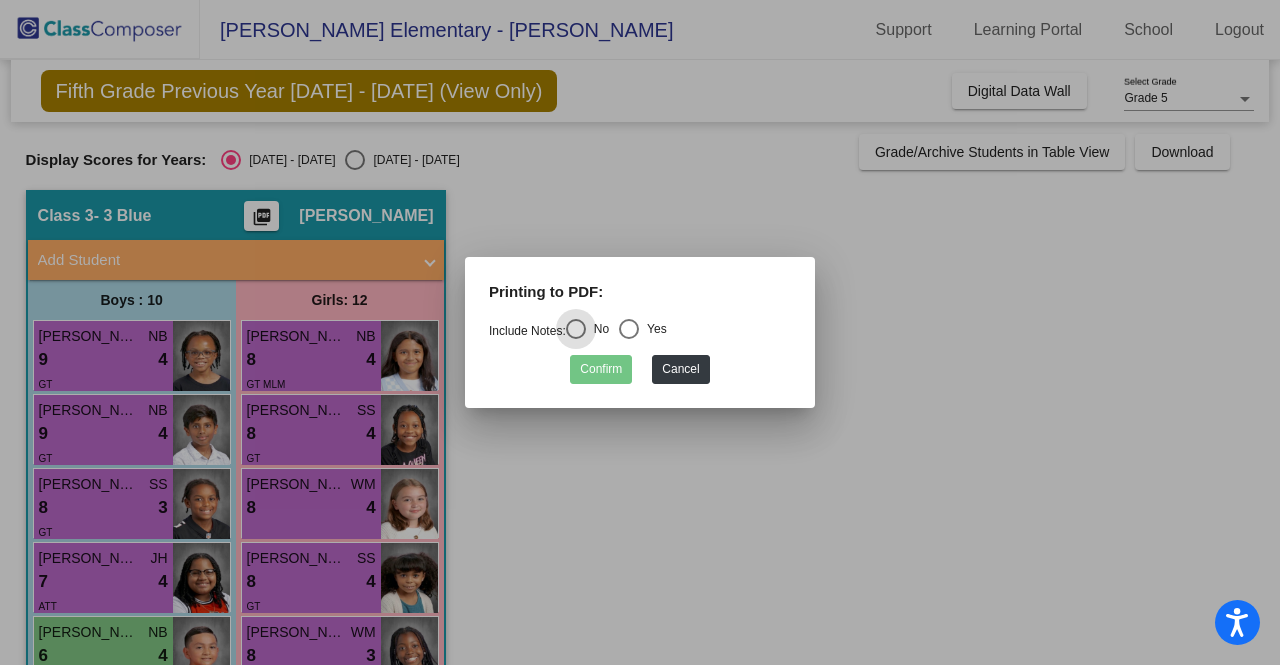 click at bounding box center (629, 329) 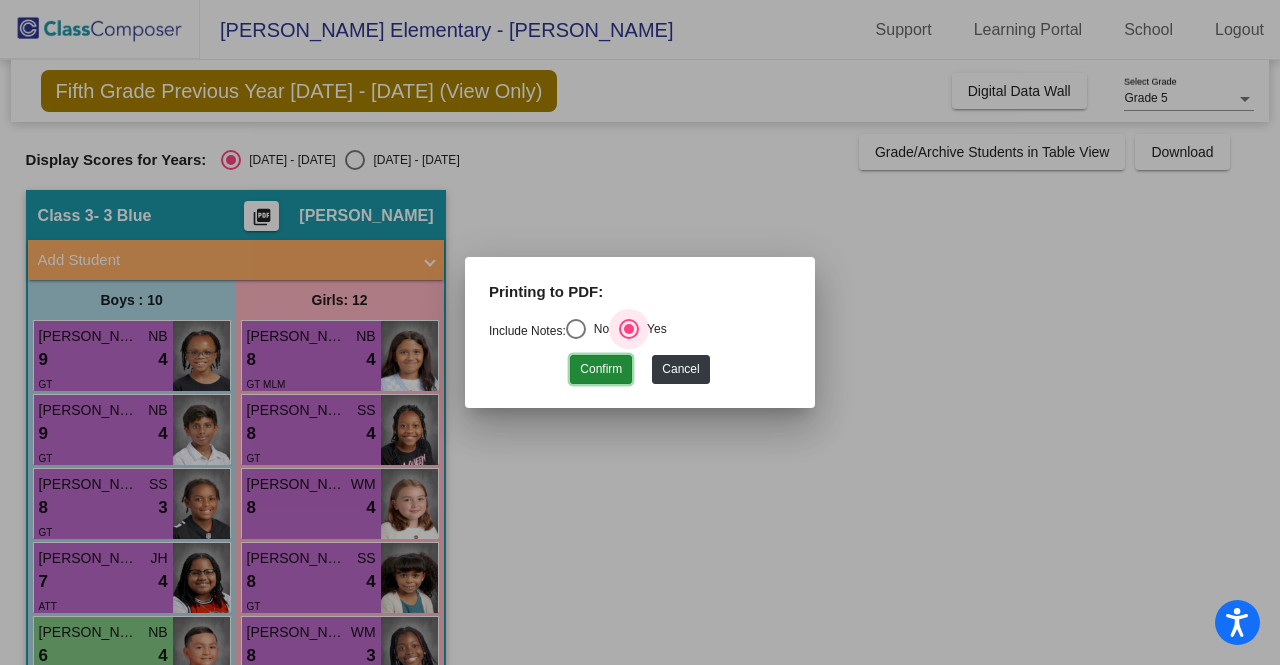 click on "Confirm" at bounding box center [601, 369] 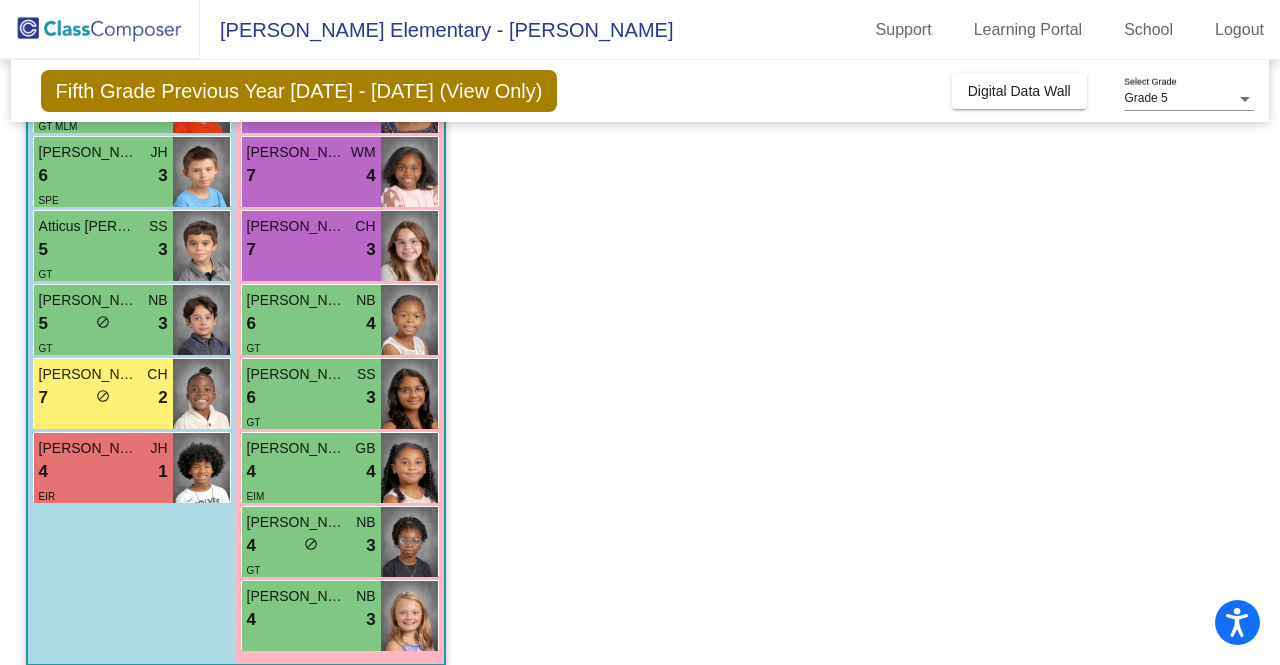 scroll, scrollTop: 566, scrollLeft: 0, axis: vertical 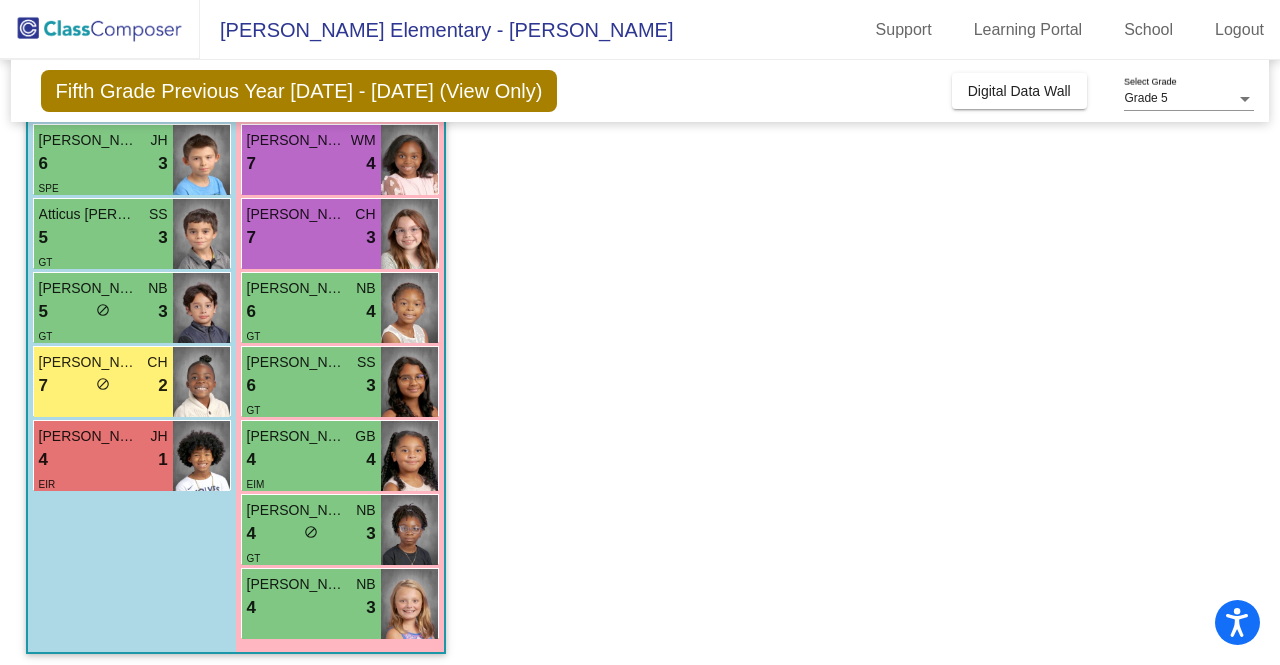 click on "6 lock do_not_disturb_alt 4" at bounding box center (311, 312) 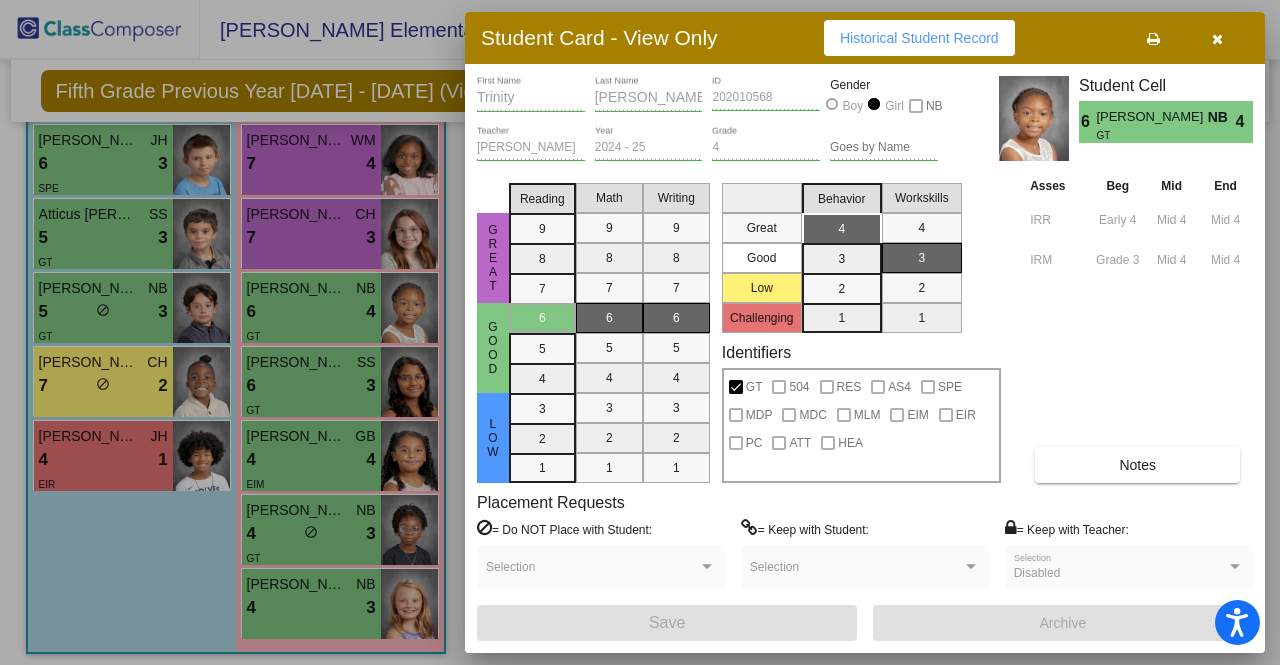 click on "Historical Student Record" at bounding box center (919, 38) 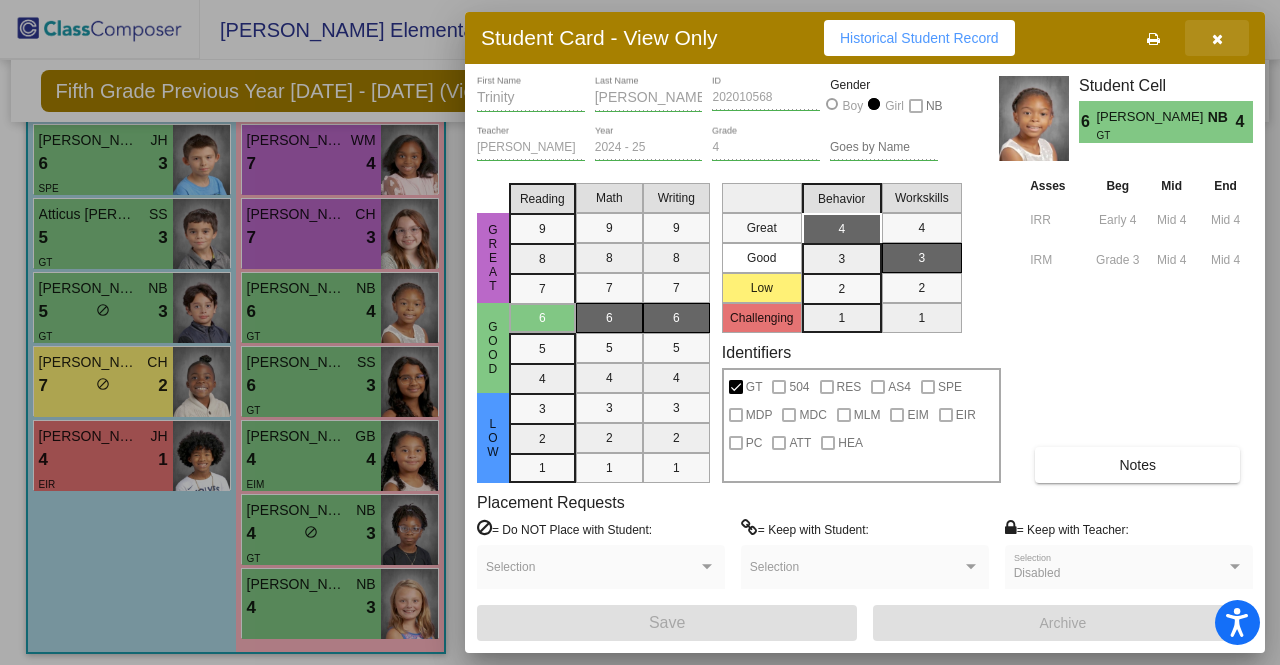 click at bounding box center (1217, 38) 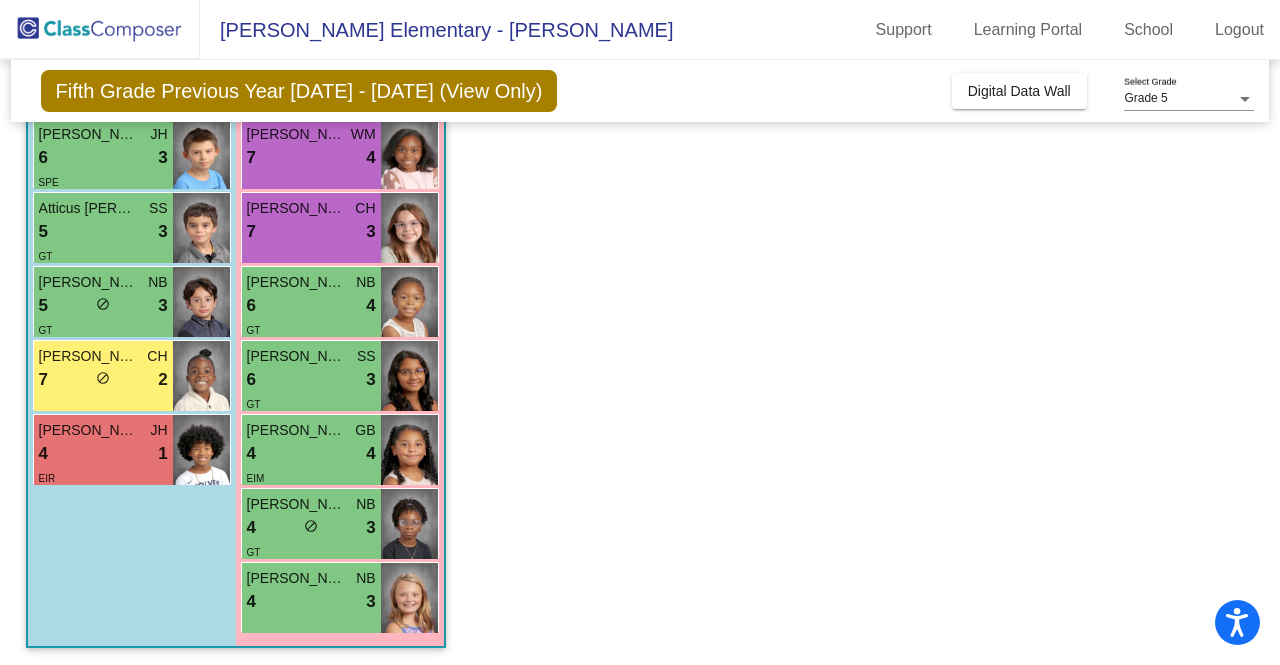 scroll, scrollTop: 574, scrollLeft: 0, axis: vertical 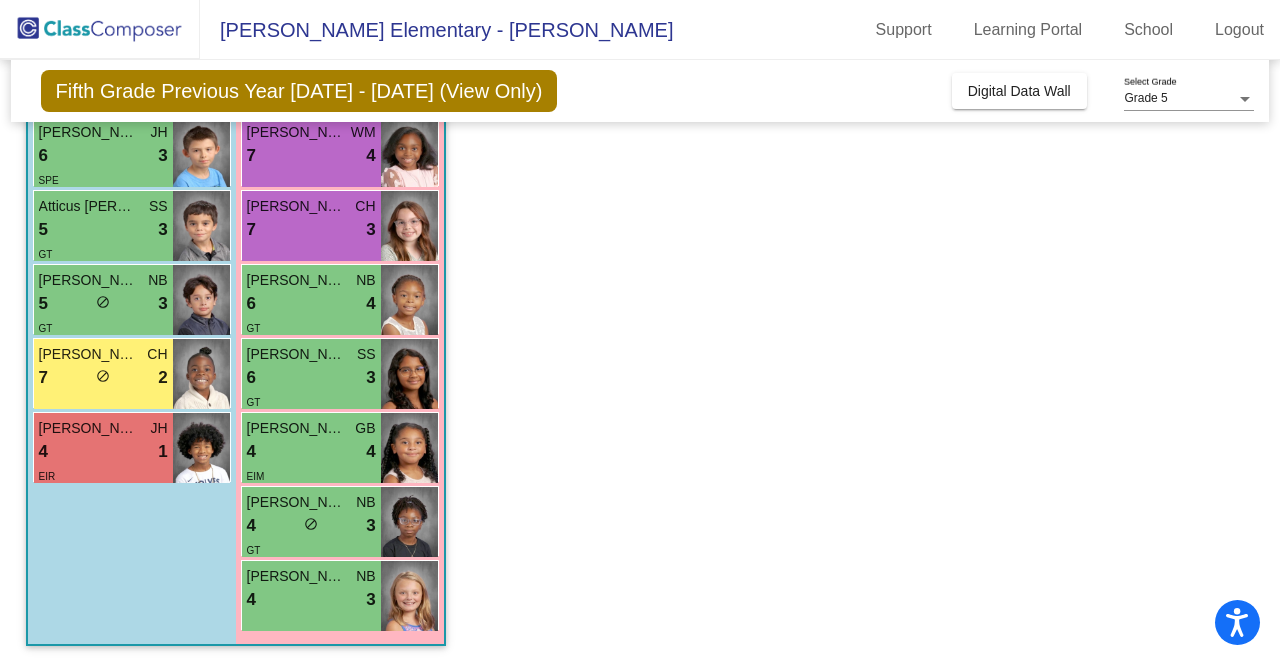 click on "6 lock do_not_disturb_alt 3" at bounding box center (311, 378) 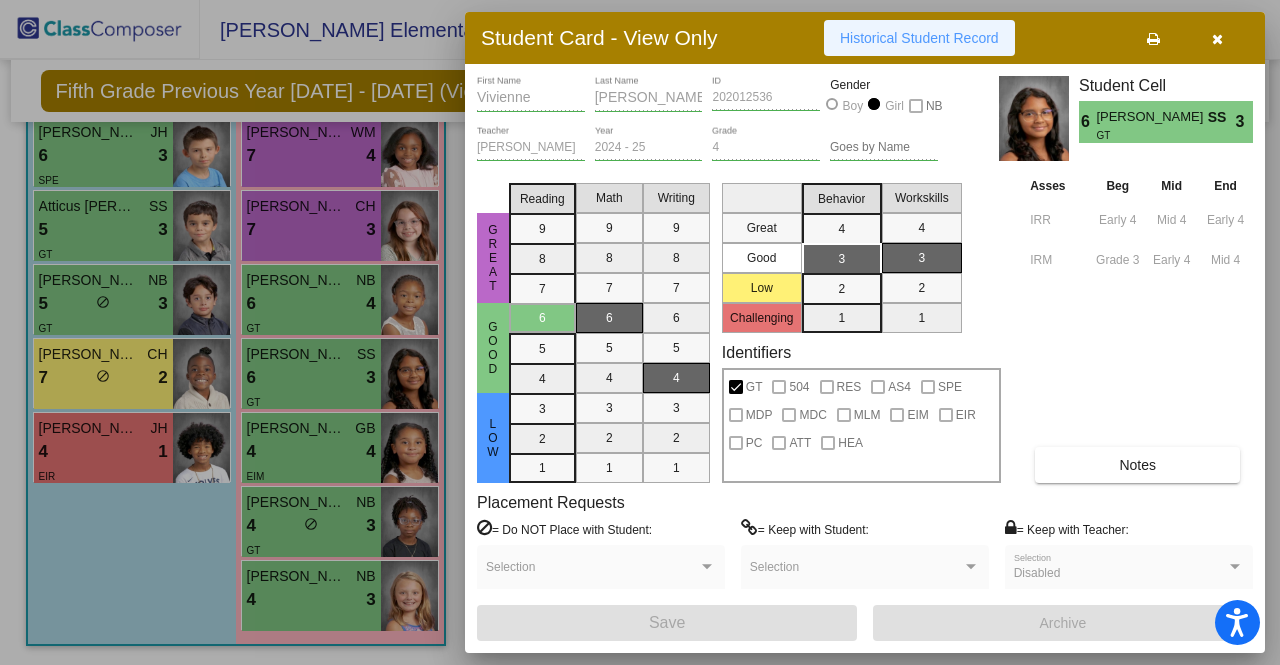 click on "Historical Student Record" at bounding box center [919, 38] 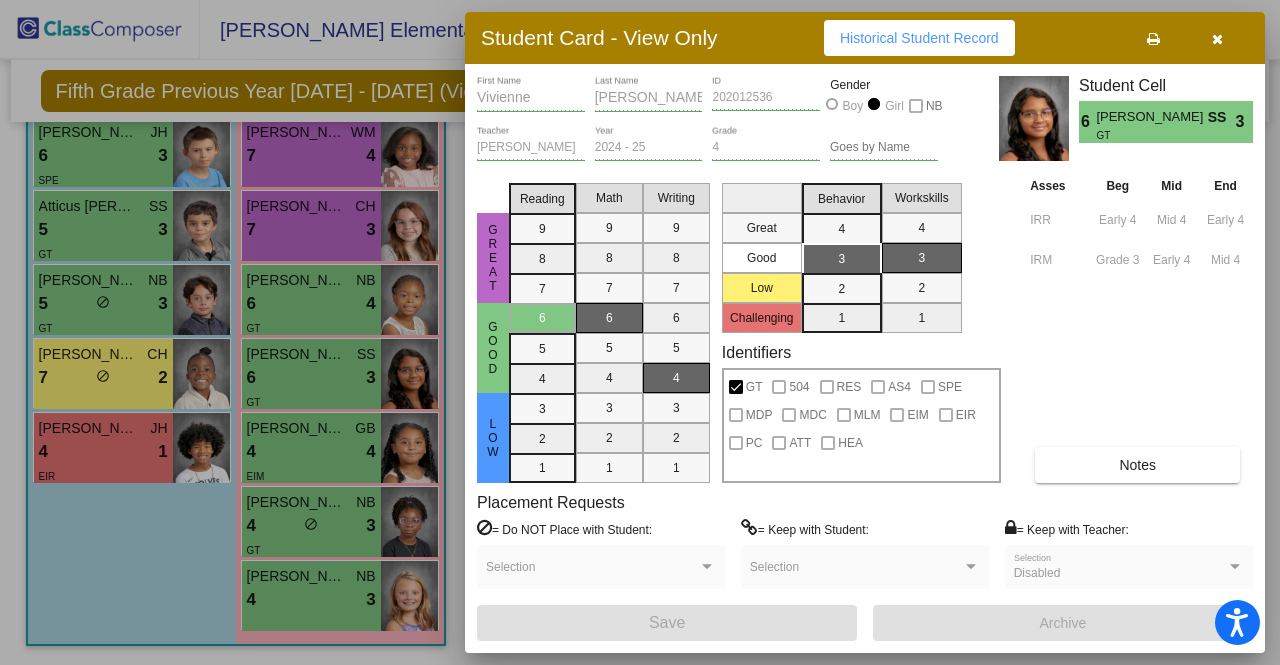 click at bounding box center [1217, 39] 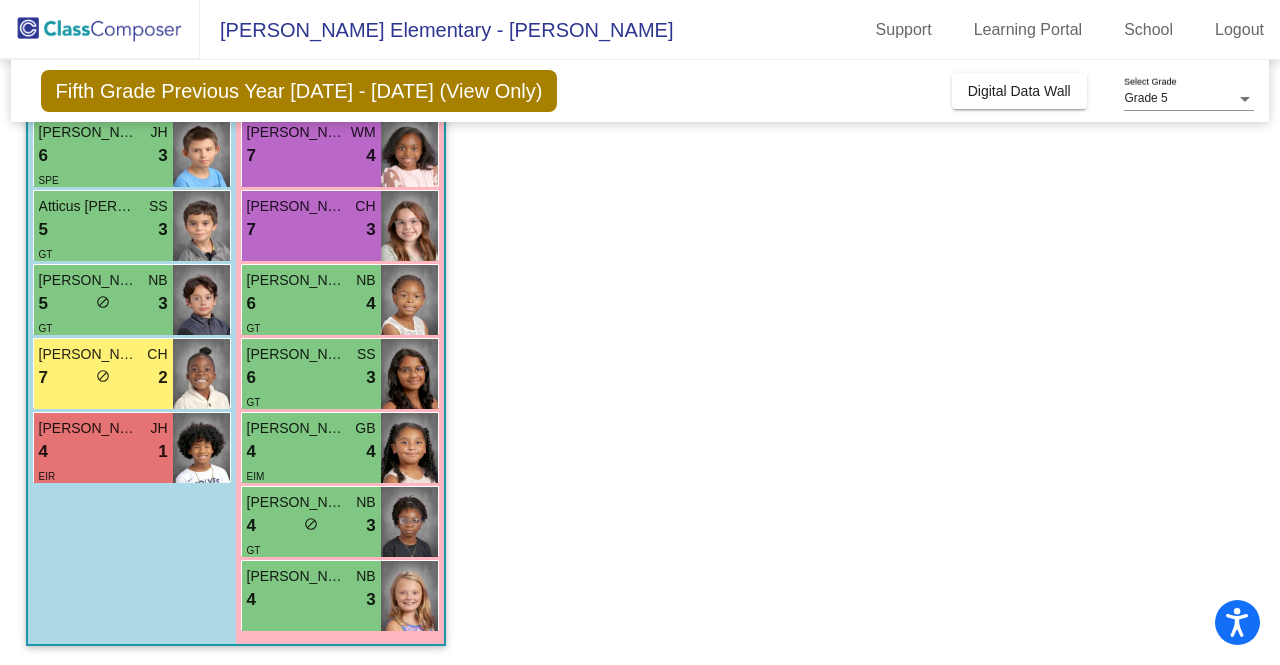 click on "4 lock do_not_disturb_alt 4" at bounding box center [311, 452] 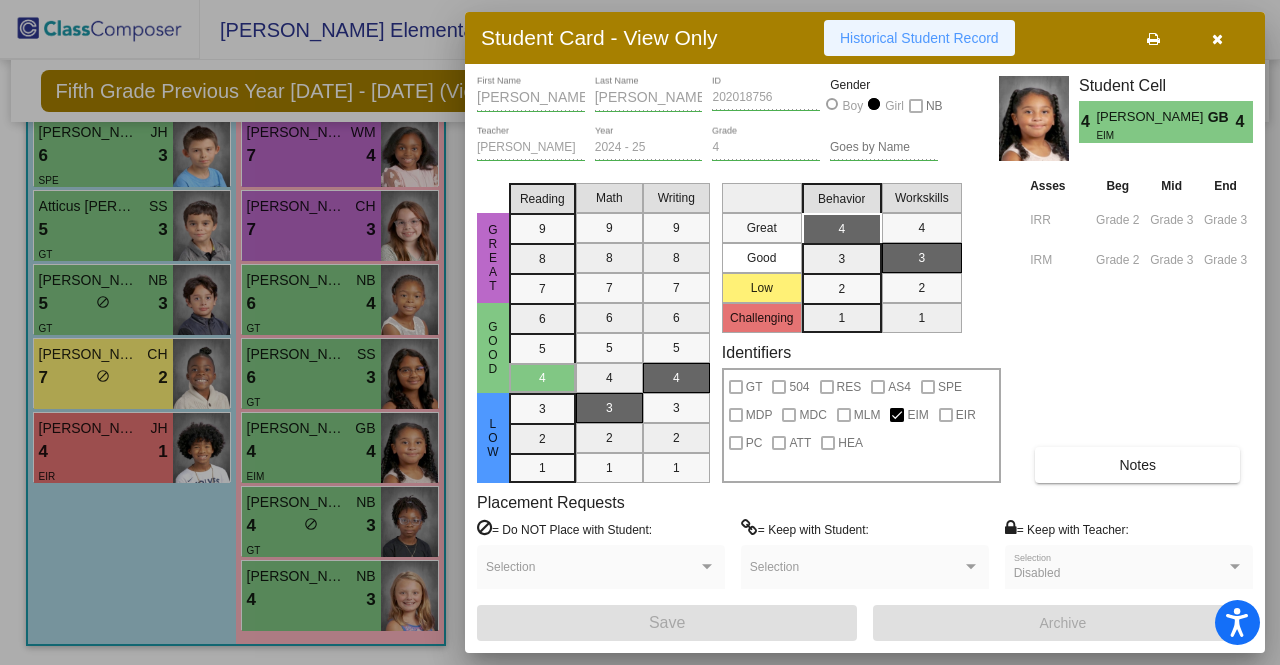 click on "Historical Student Record" at bounding box center [919, 38] 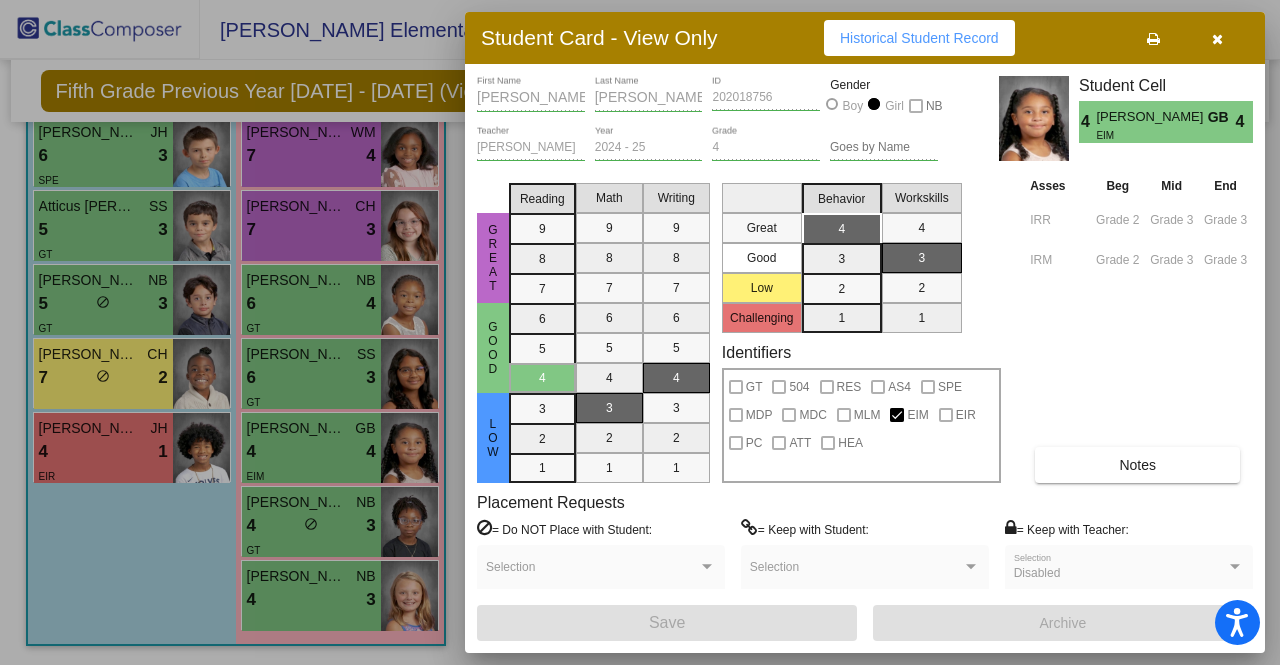 click at bounding box center [1217, 39] 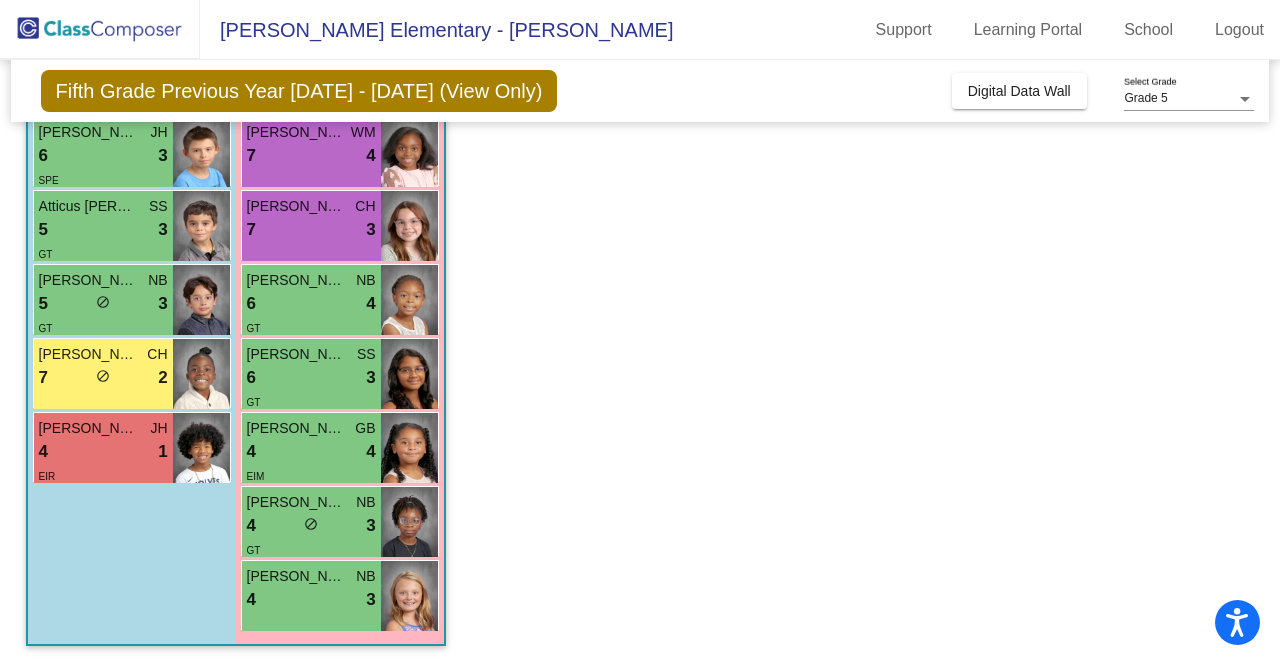 click at bounding box center [409, 522] 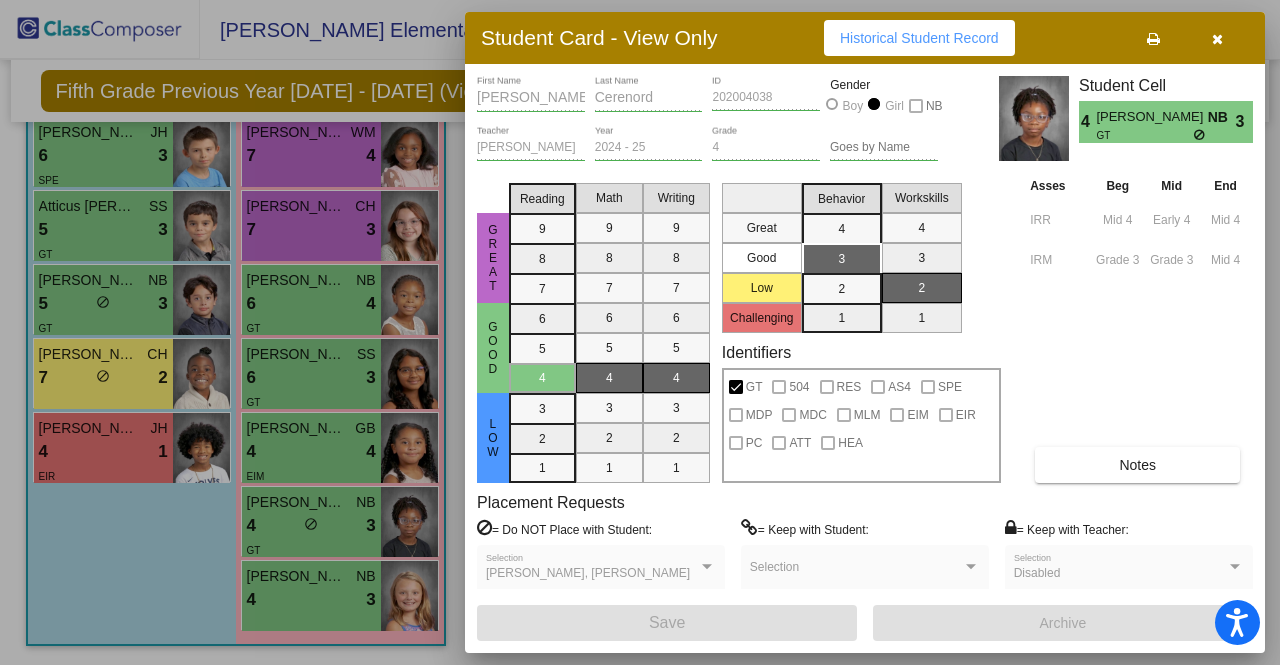 click on "Historical Student Record" at bounding box center (919, 38) 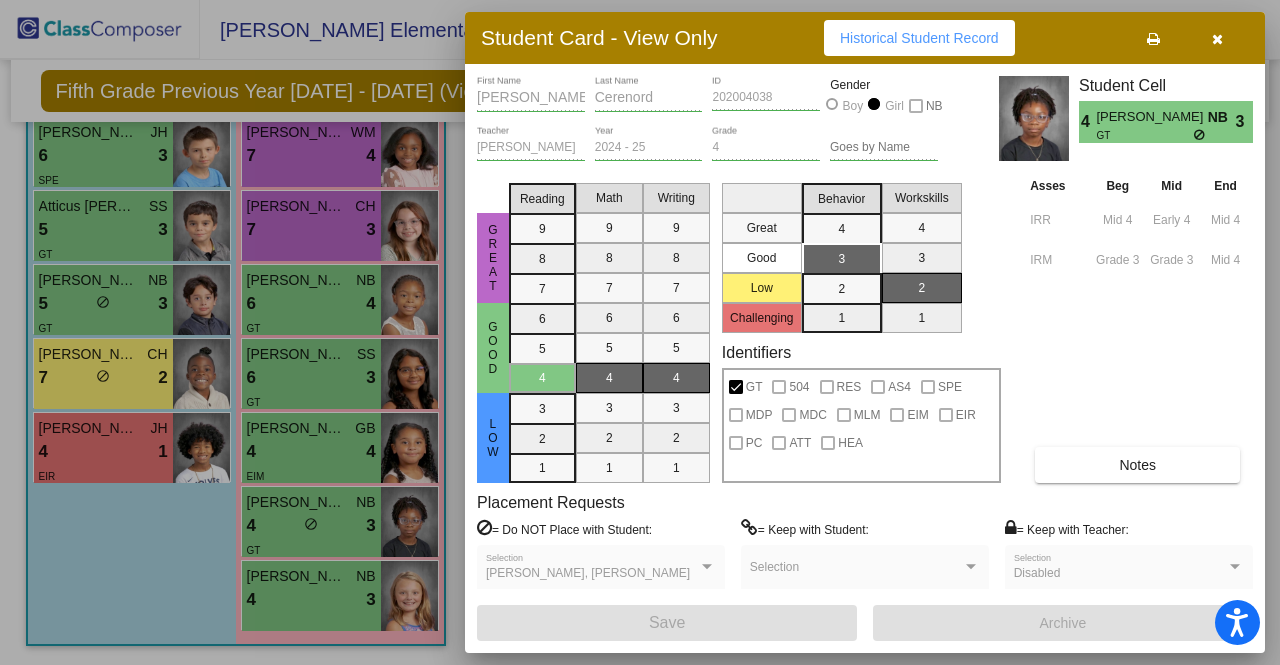 click at bounding box center [1217, 38] 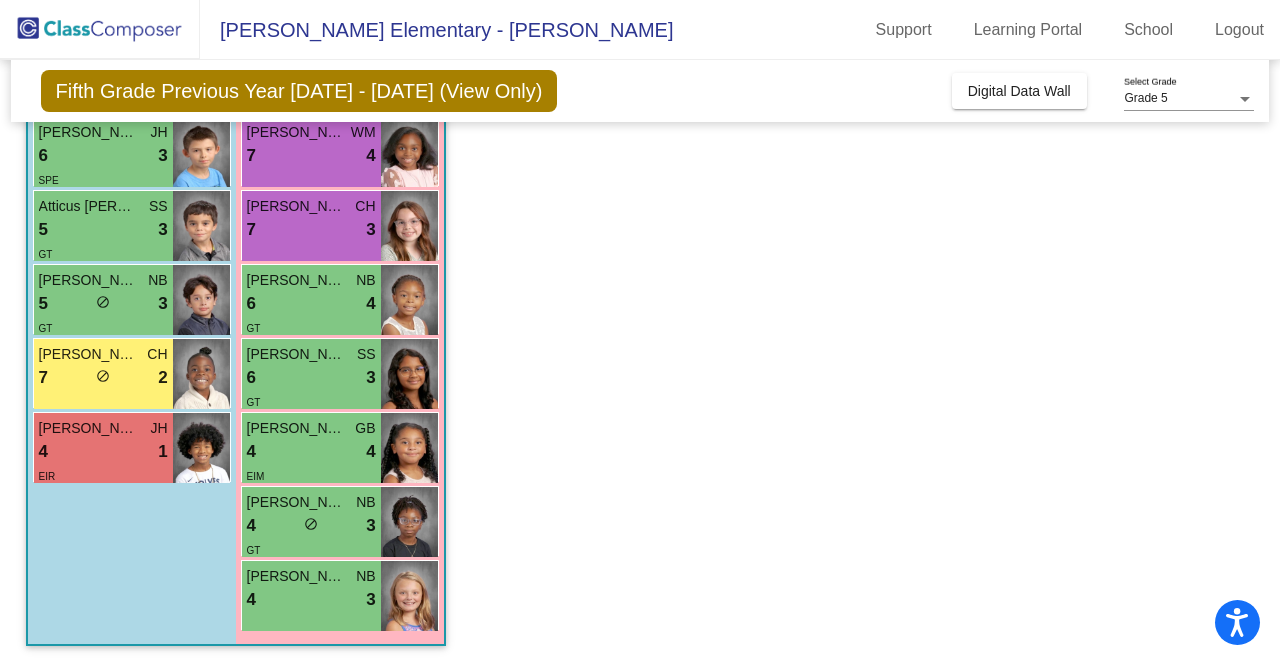 click on "4 lock do_not_disturb_alt 3" at bounding box center (311, 600) 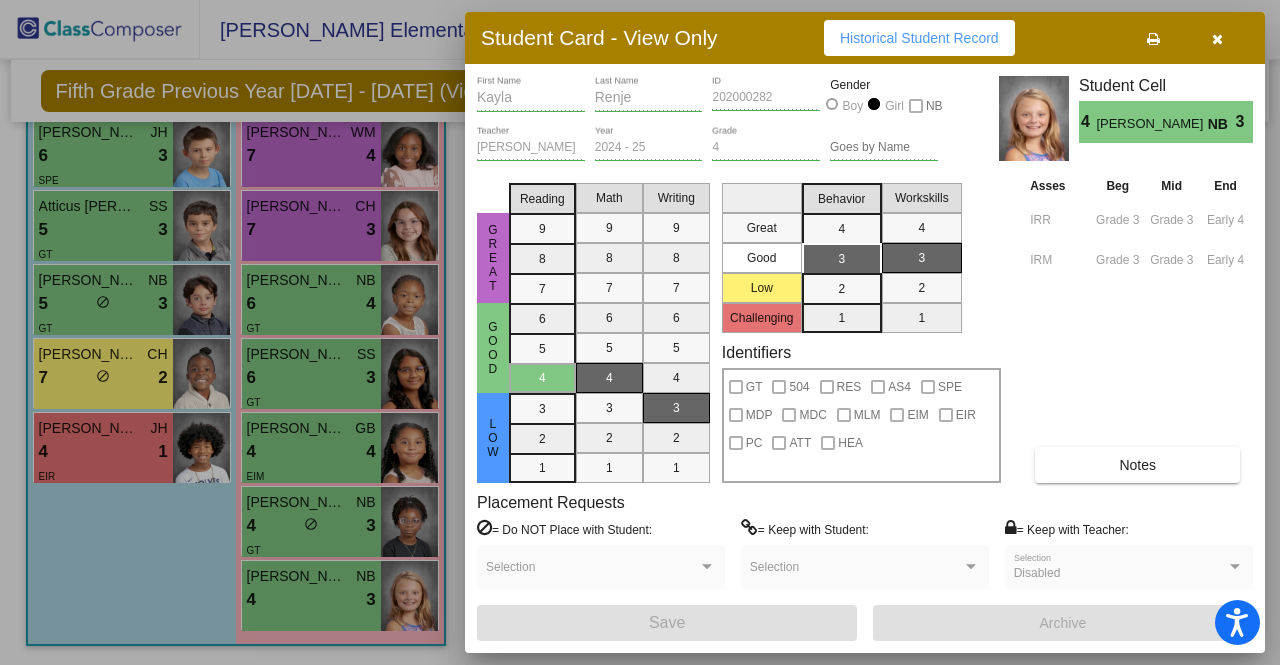 click on "Historical Student Record" at bounding box center (919, 38) 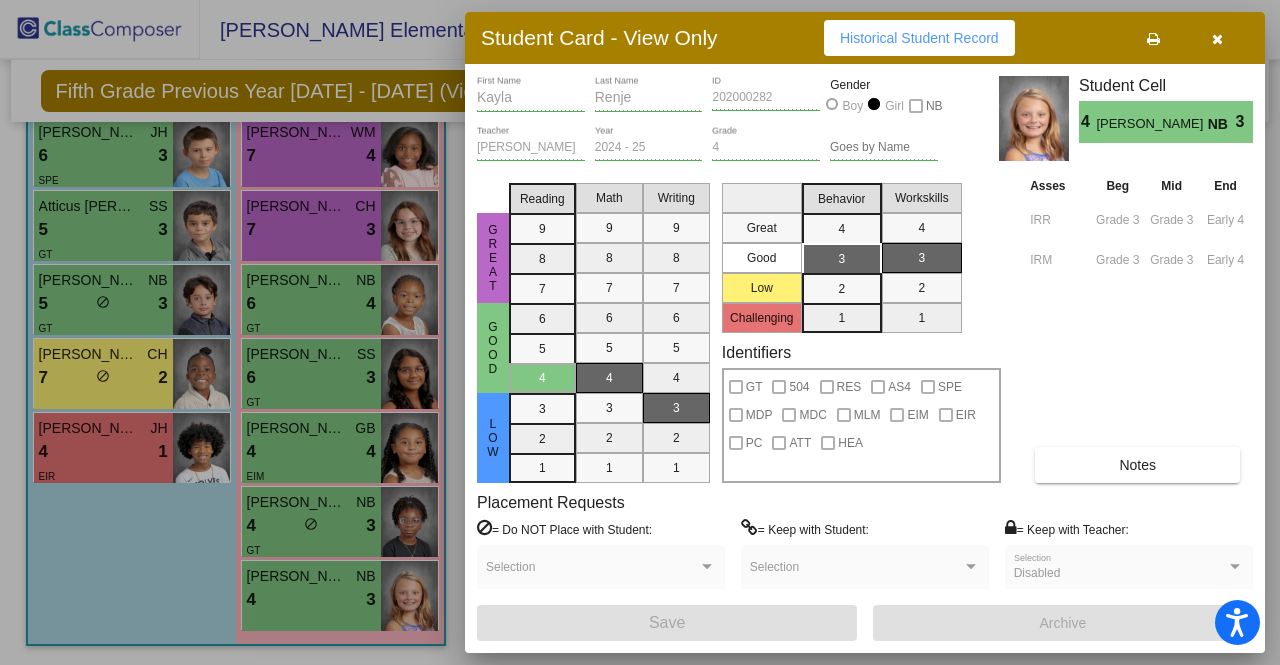 click at bounding box center [1217, 39] 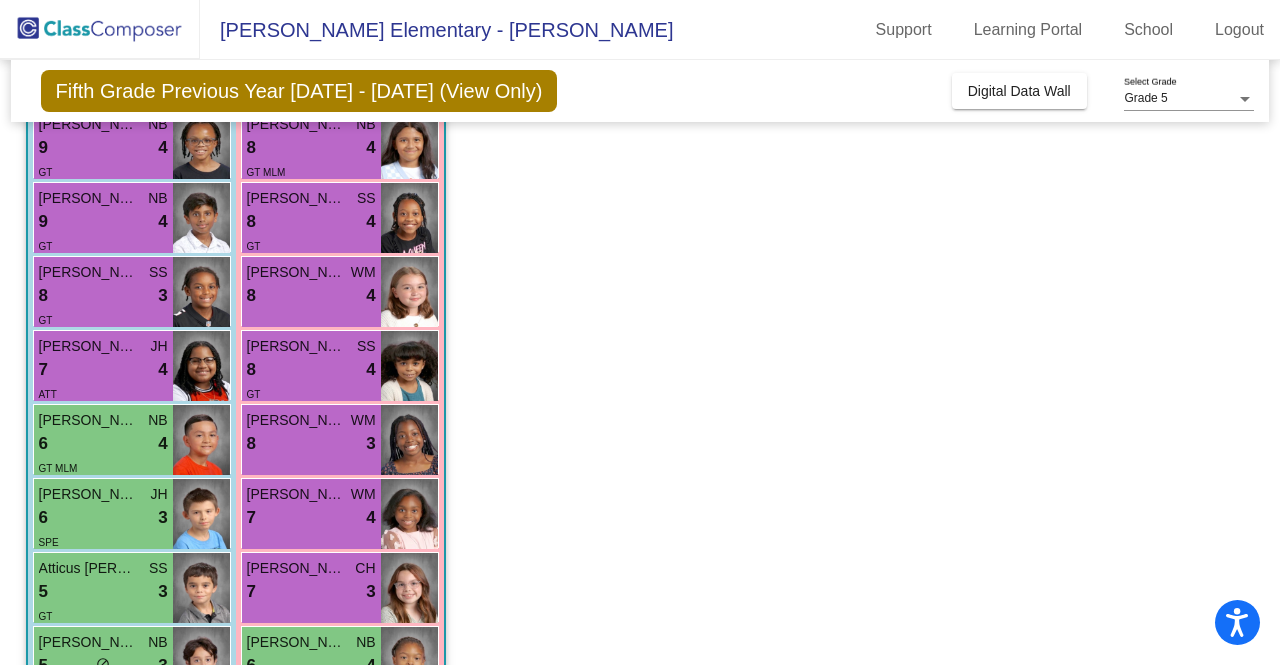 scroll, scrollTop: 211, scrollLeft: 0, axis: vertical 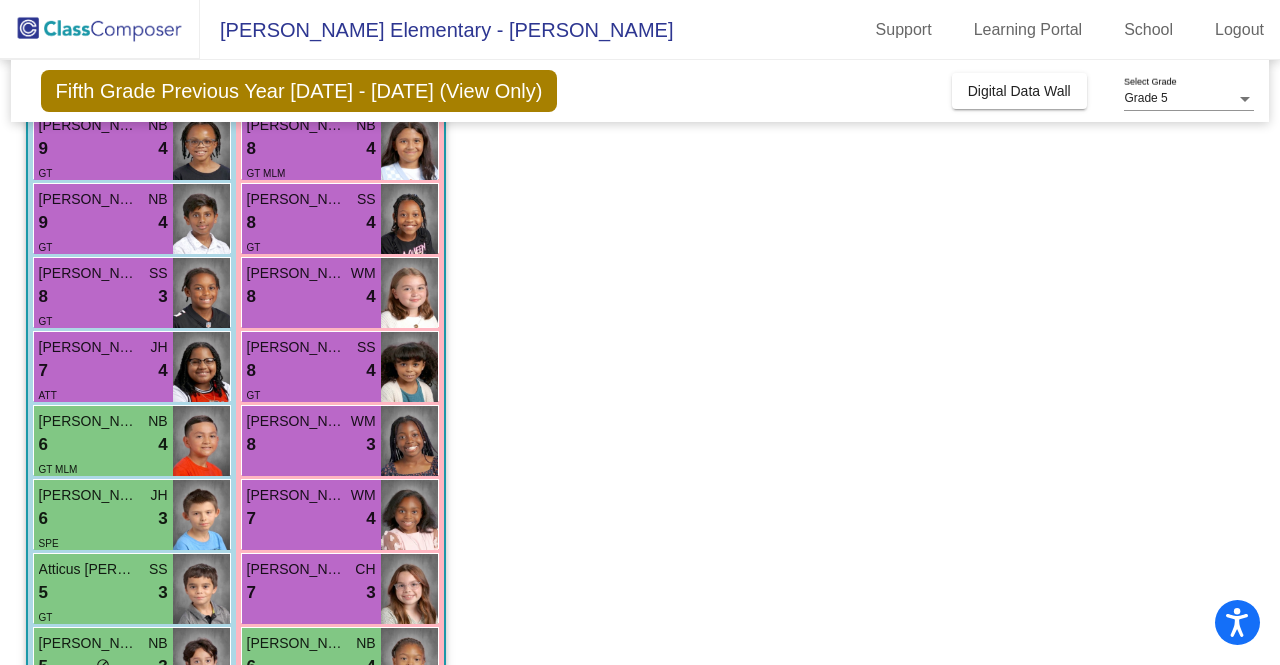 click on "8 lock do_not_disturb_alt 3" at bounding box center (103, 297) 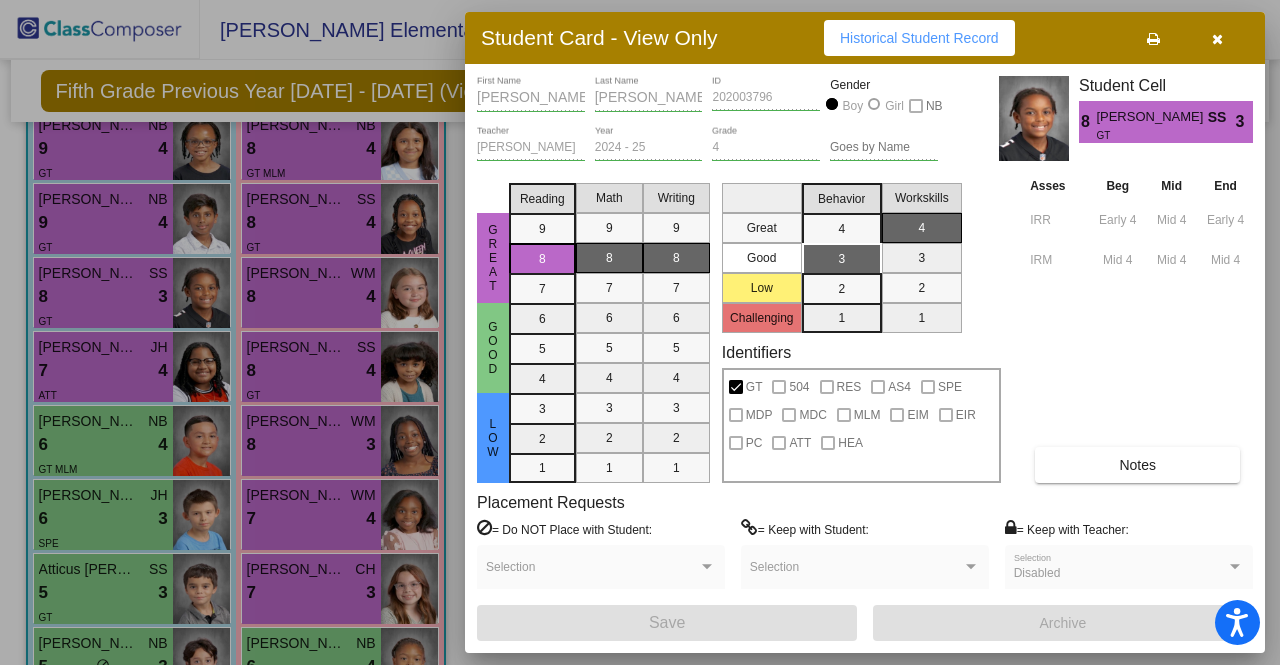 click at bounding box center (1217, 39) 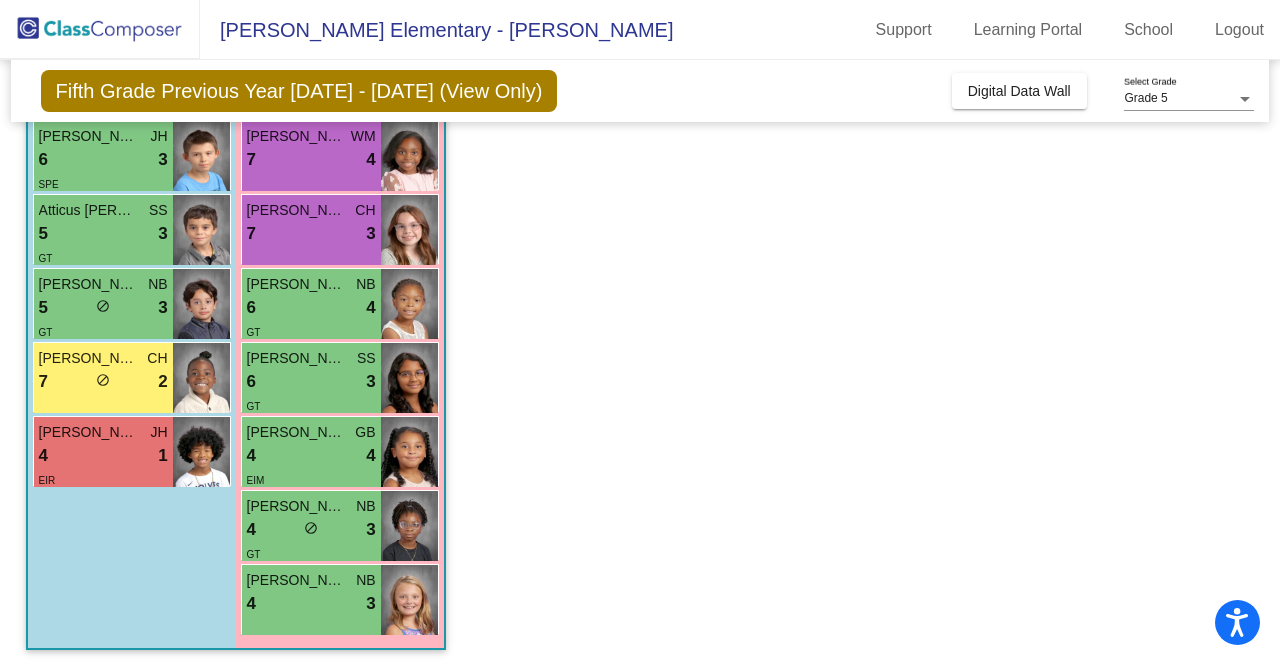 scroll, scrollTop: 574, scrollLeft: 0, axis: vertical 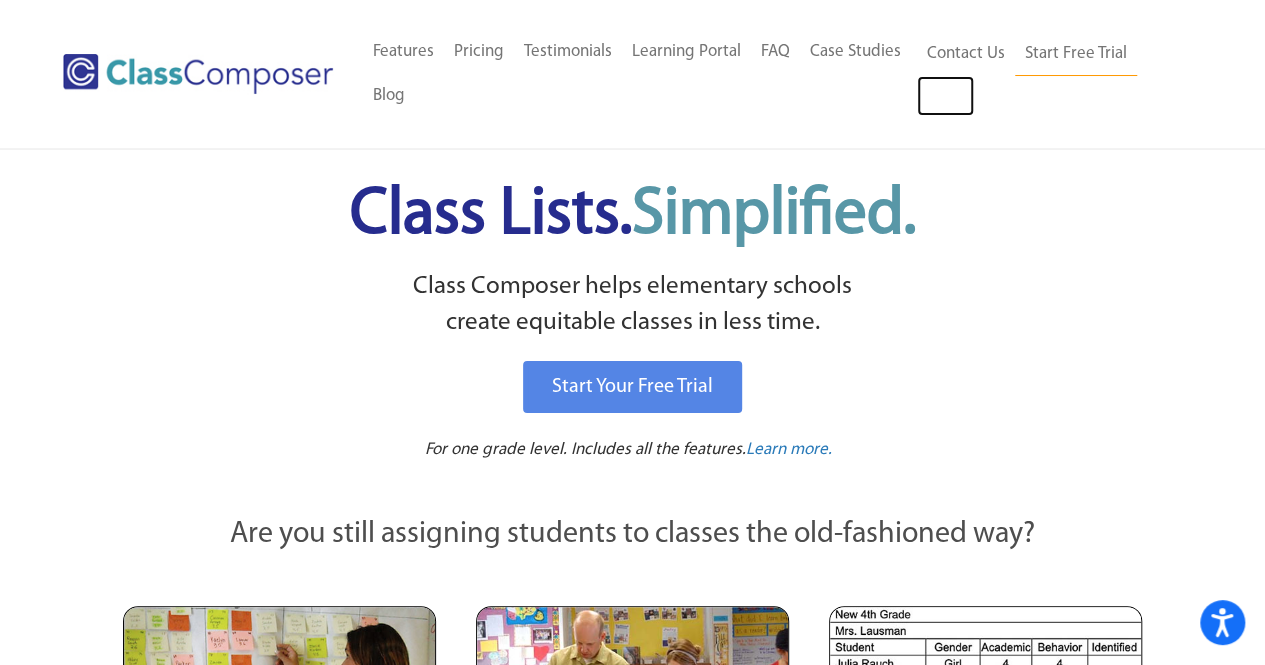 click on "Log In" at bounding box center [945, 96] 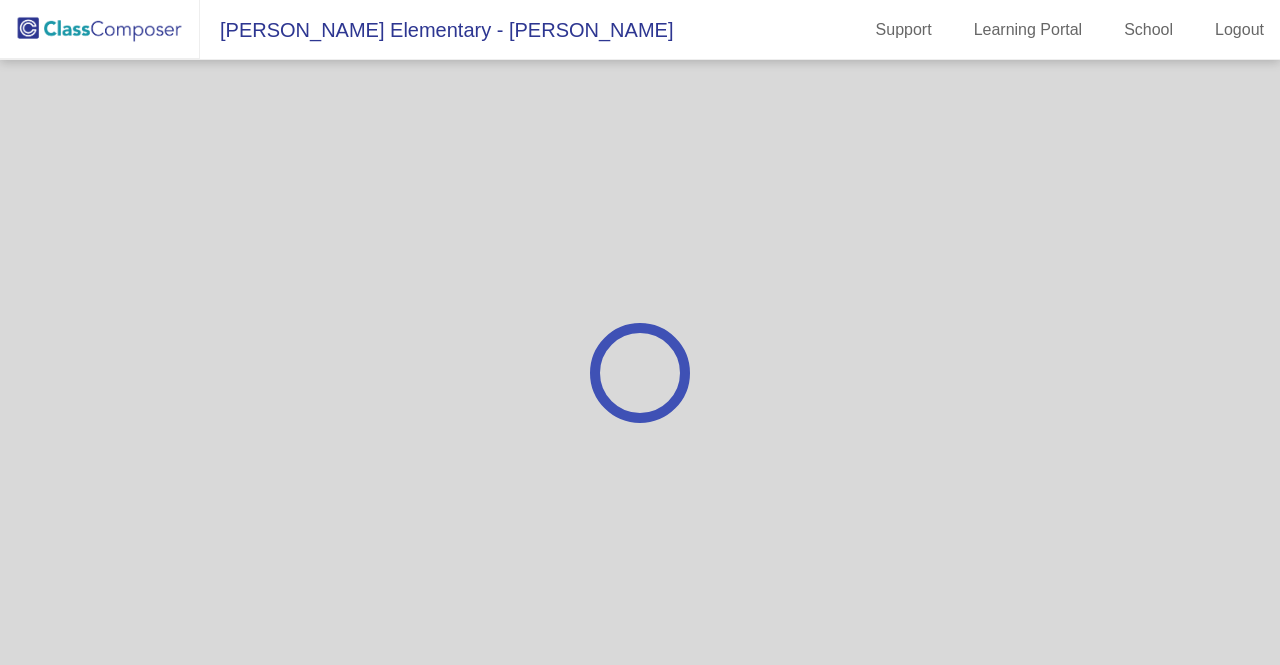 scroll, scrollTop: 0, scrollLeft: 0, axis: both 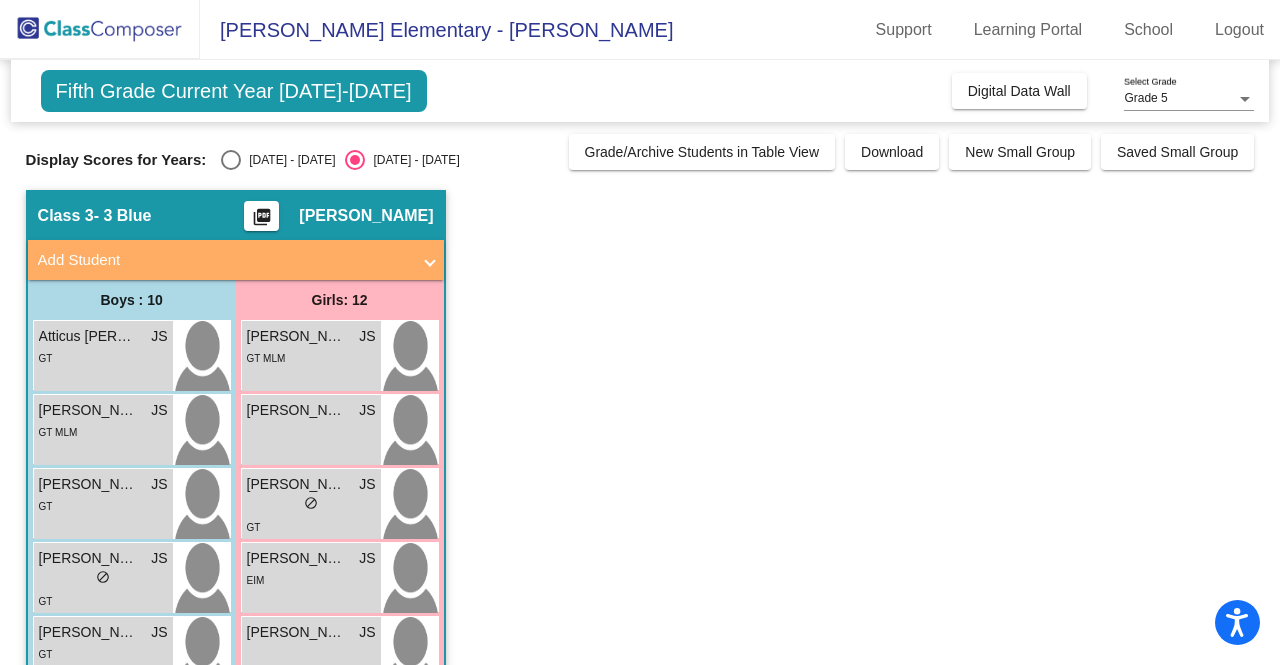 click on "Learning Portal" 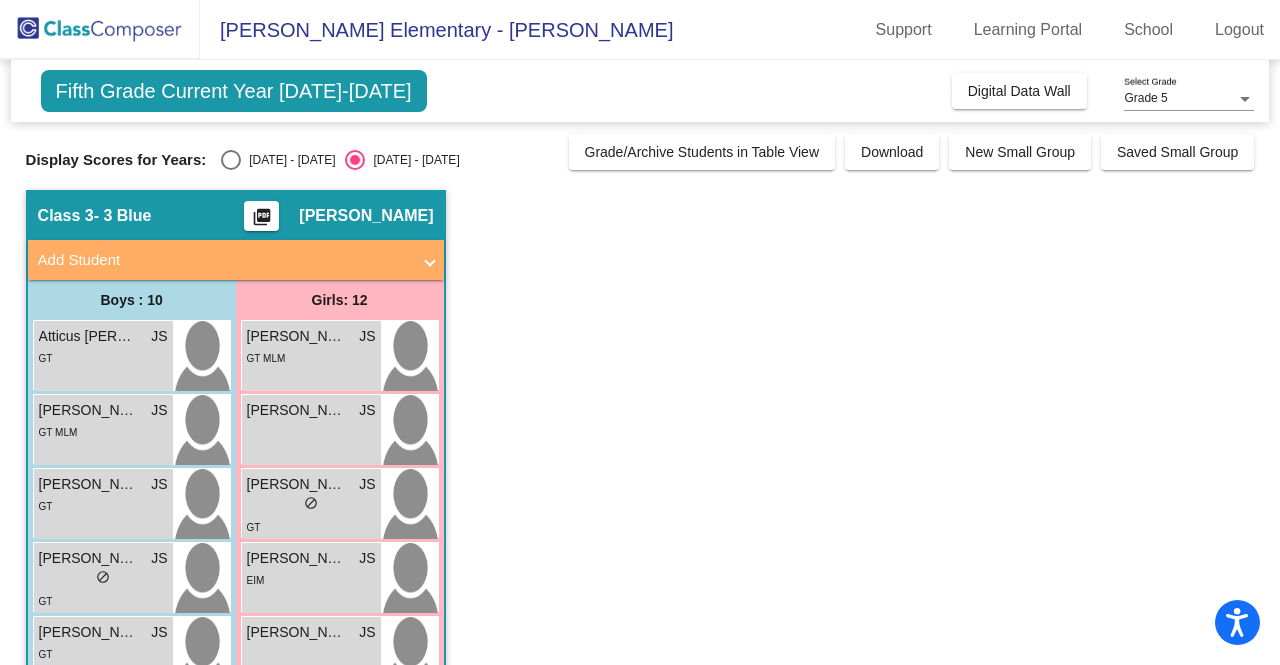 click on "Support" 